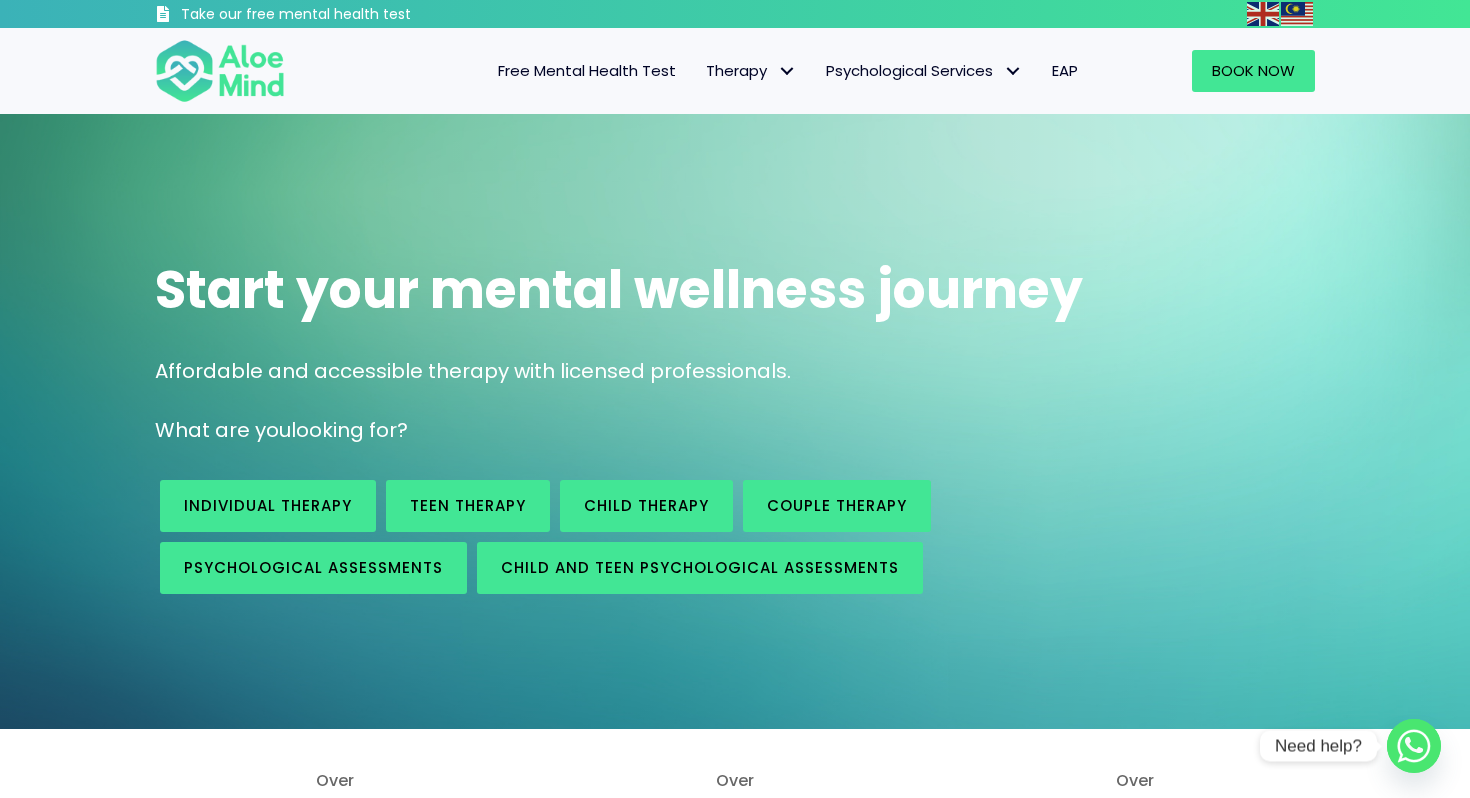 scroll, scrollTop: 0, scrollLeft: 0, axis: both 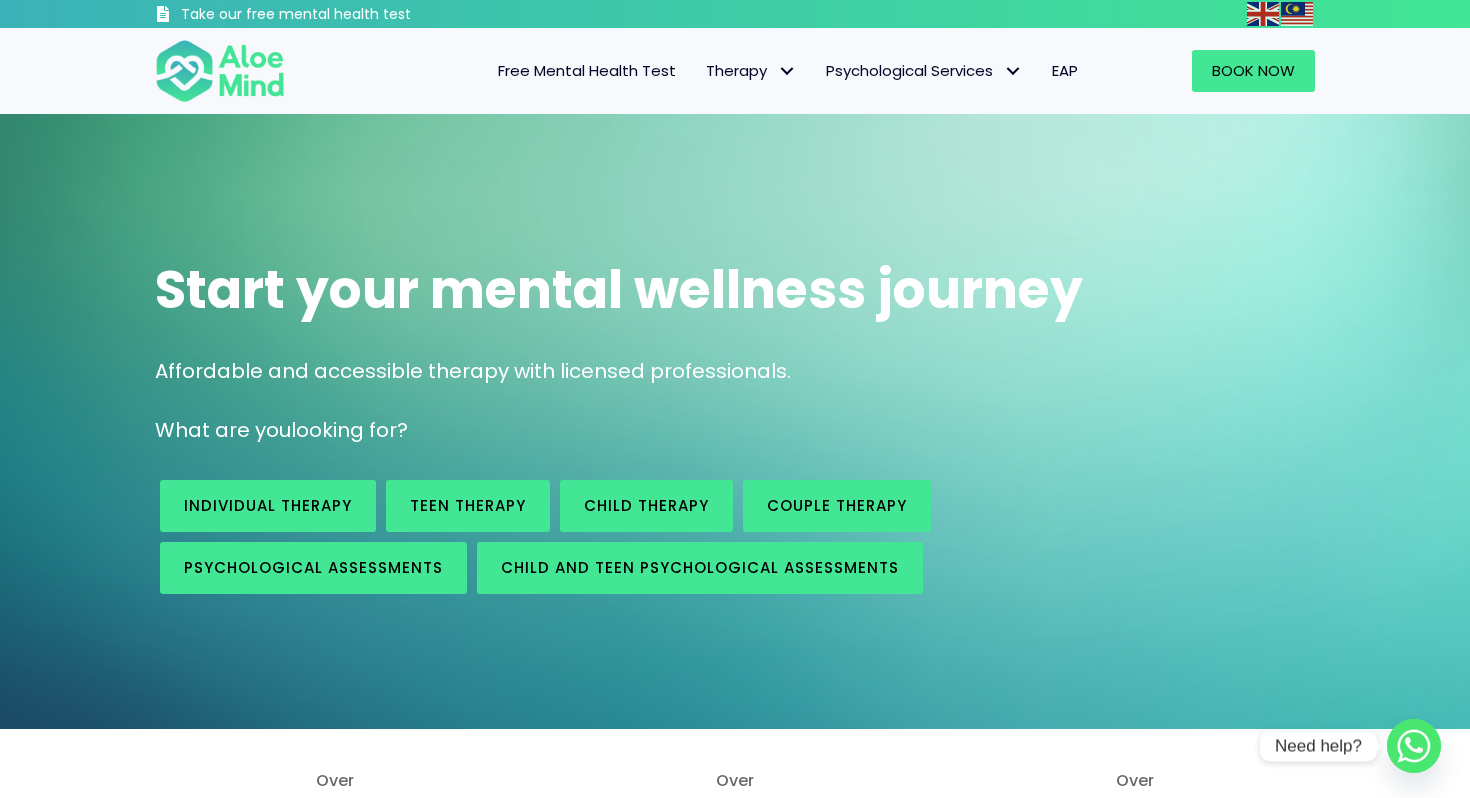 click on "EAP" at bounding box center (1065, 71) 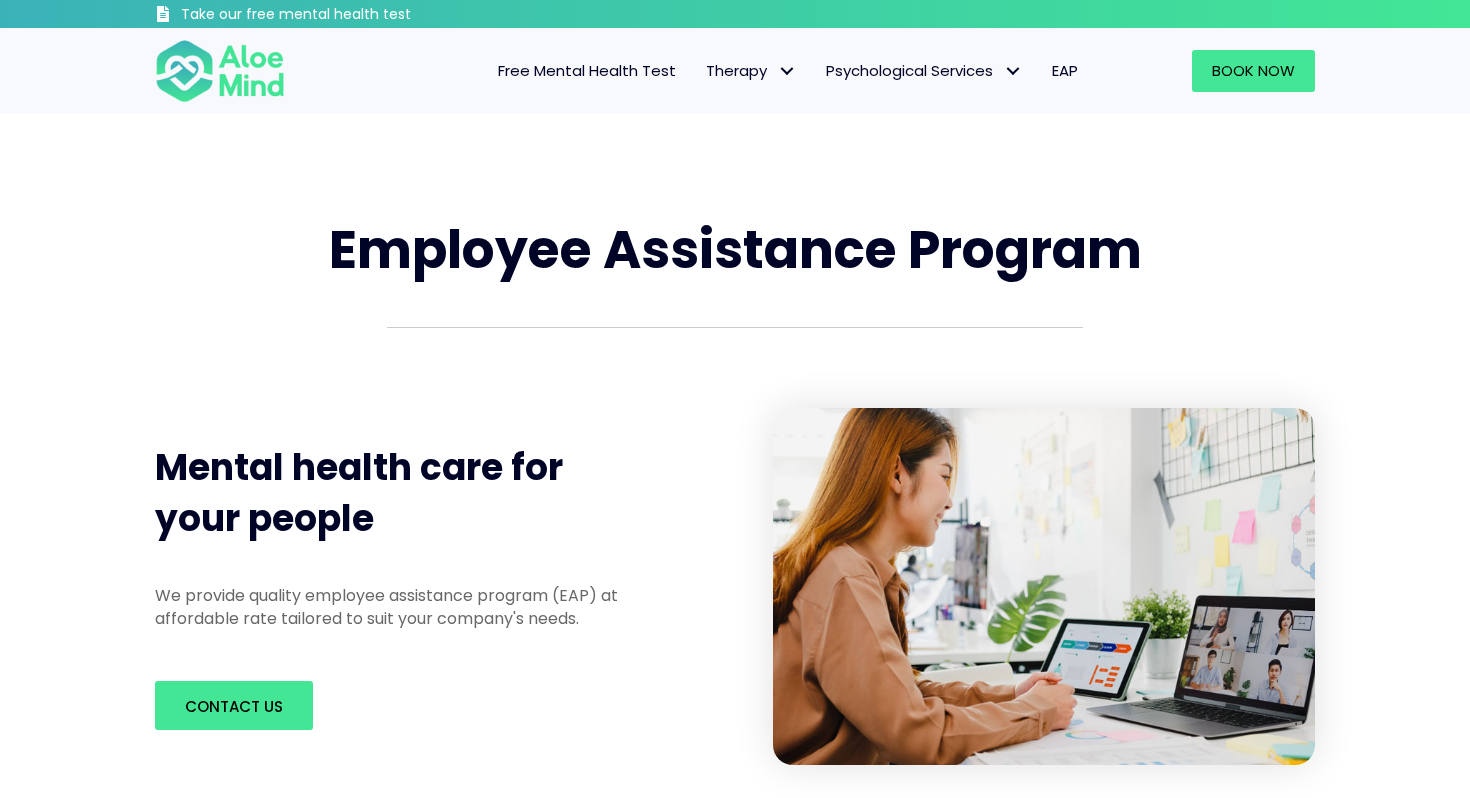 scroll, scrollTop: 0, scrollLeft: 0, axis: both 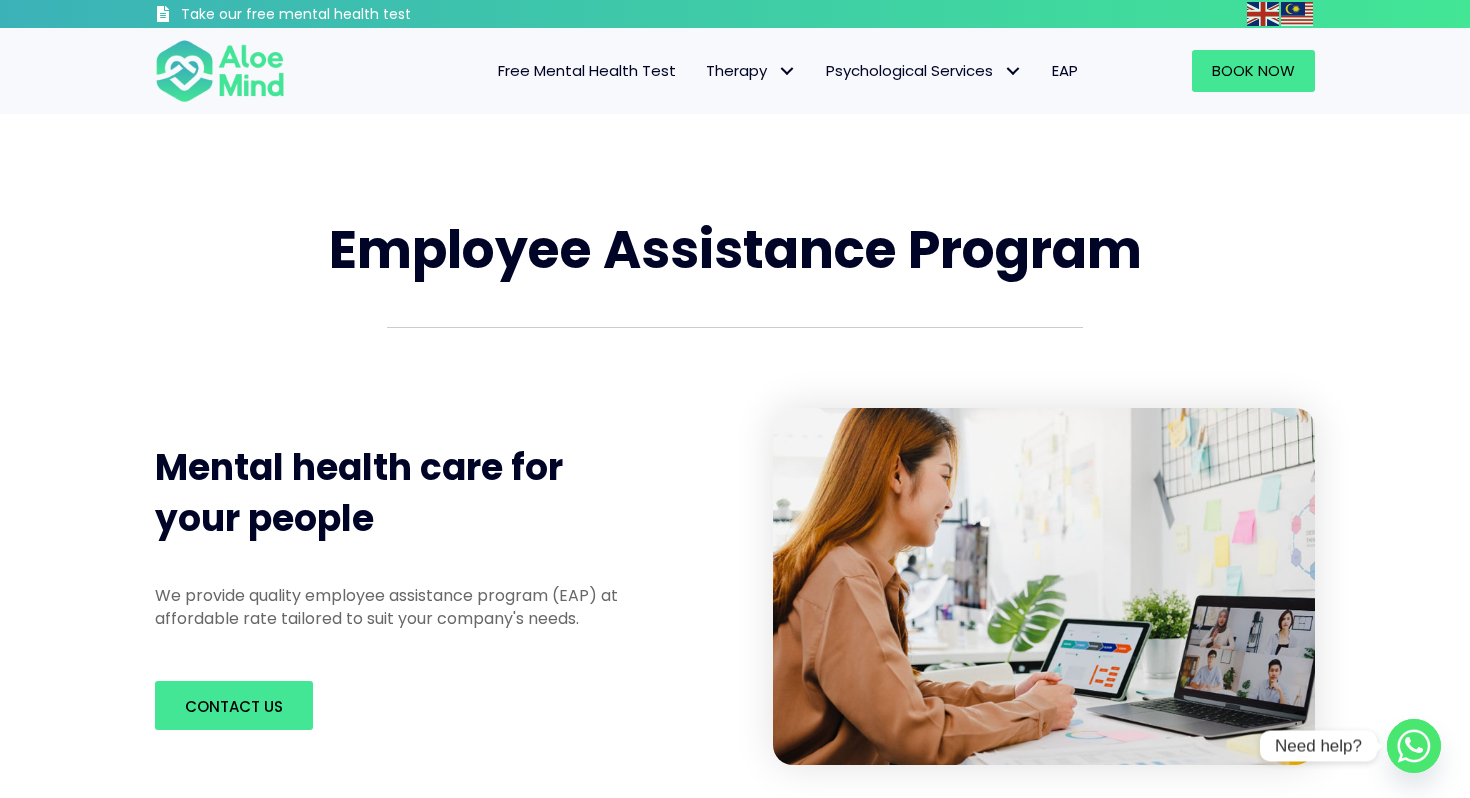 click on "Free Mental Health Test" at bounding box center (587, 70) 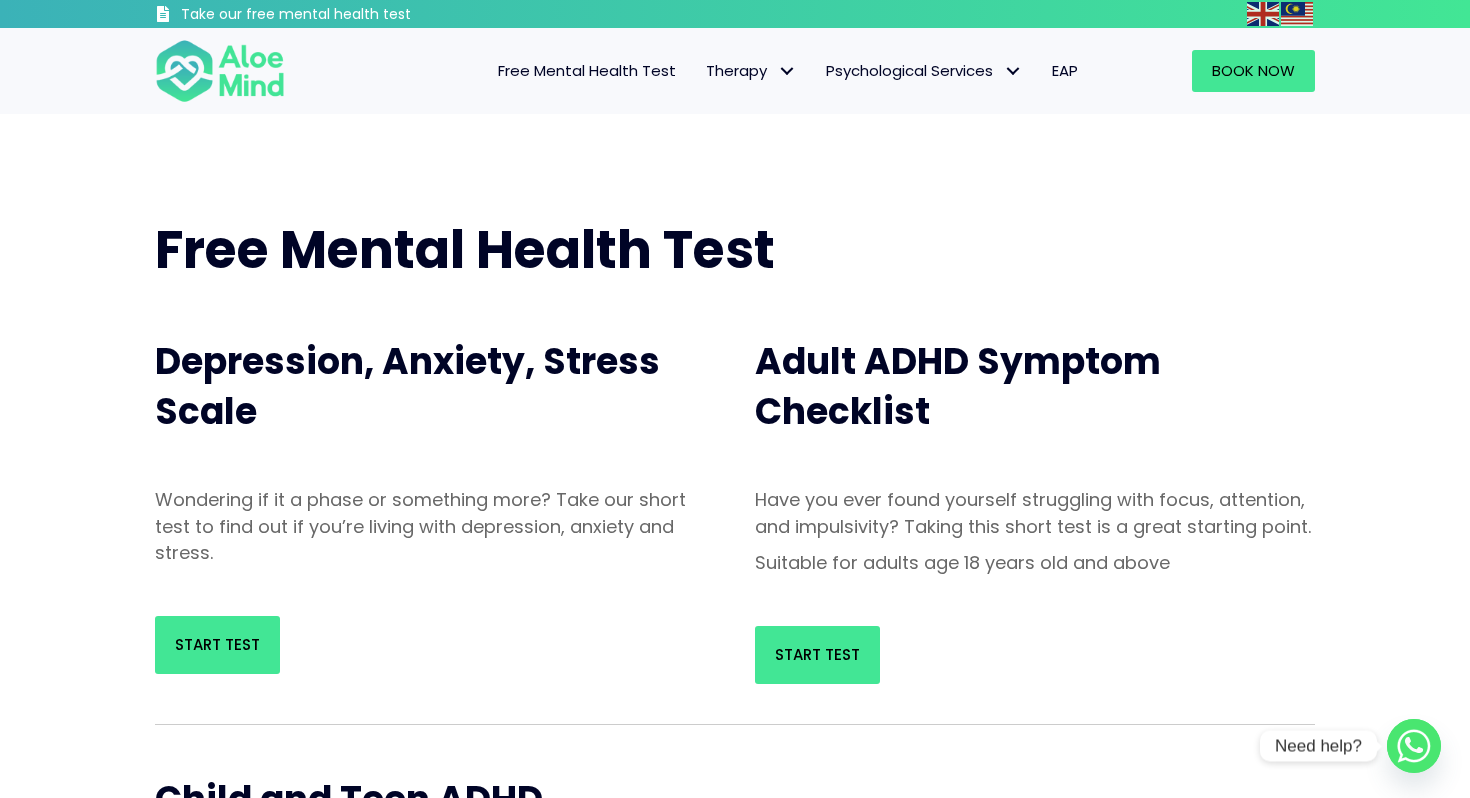 scroll, scrollTop: 0, scrollLeft: 0, axis: both 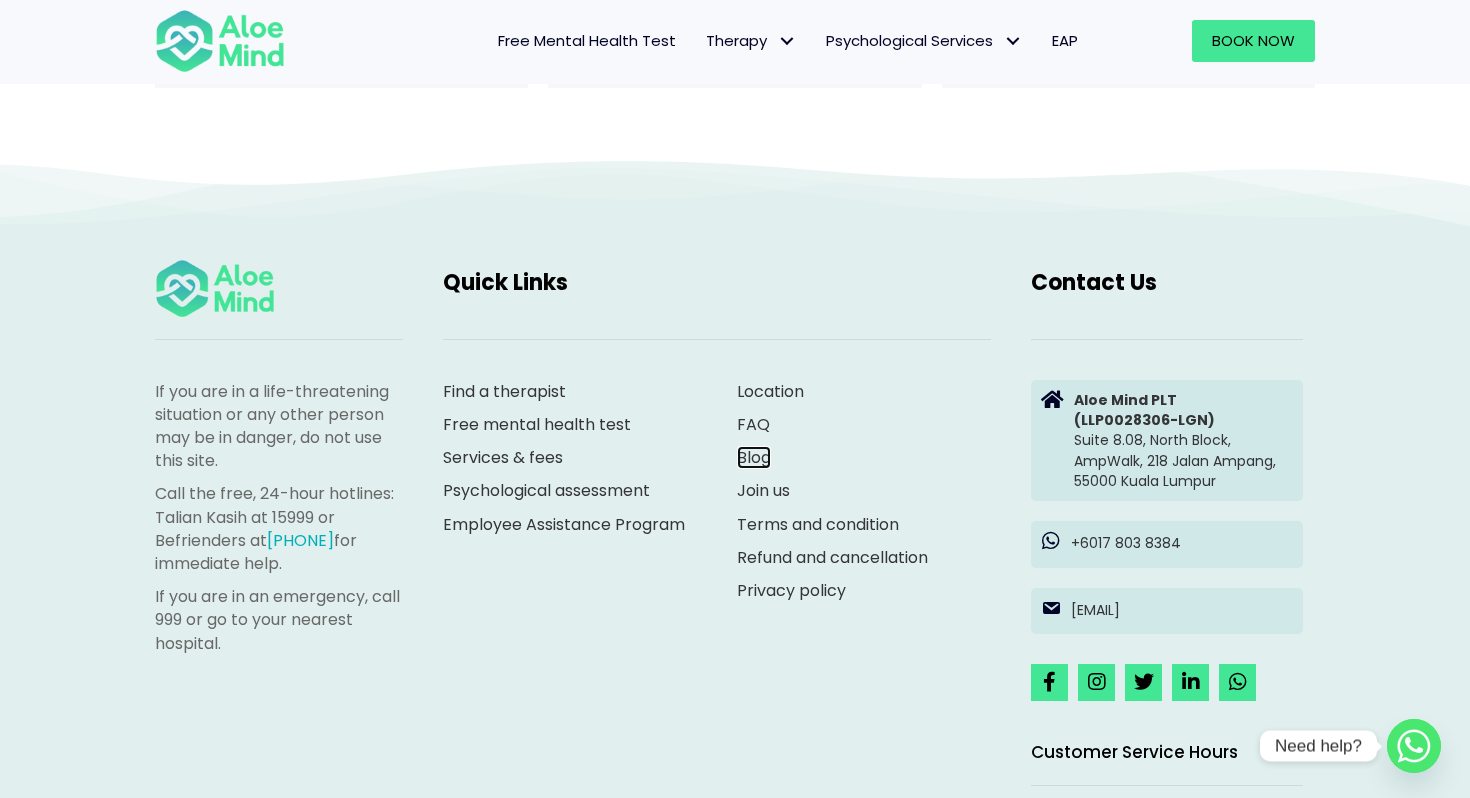 click on "Blog" at bounding box center (754, 457) 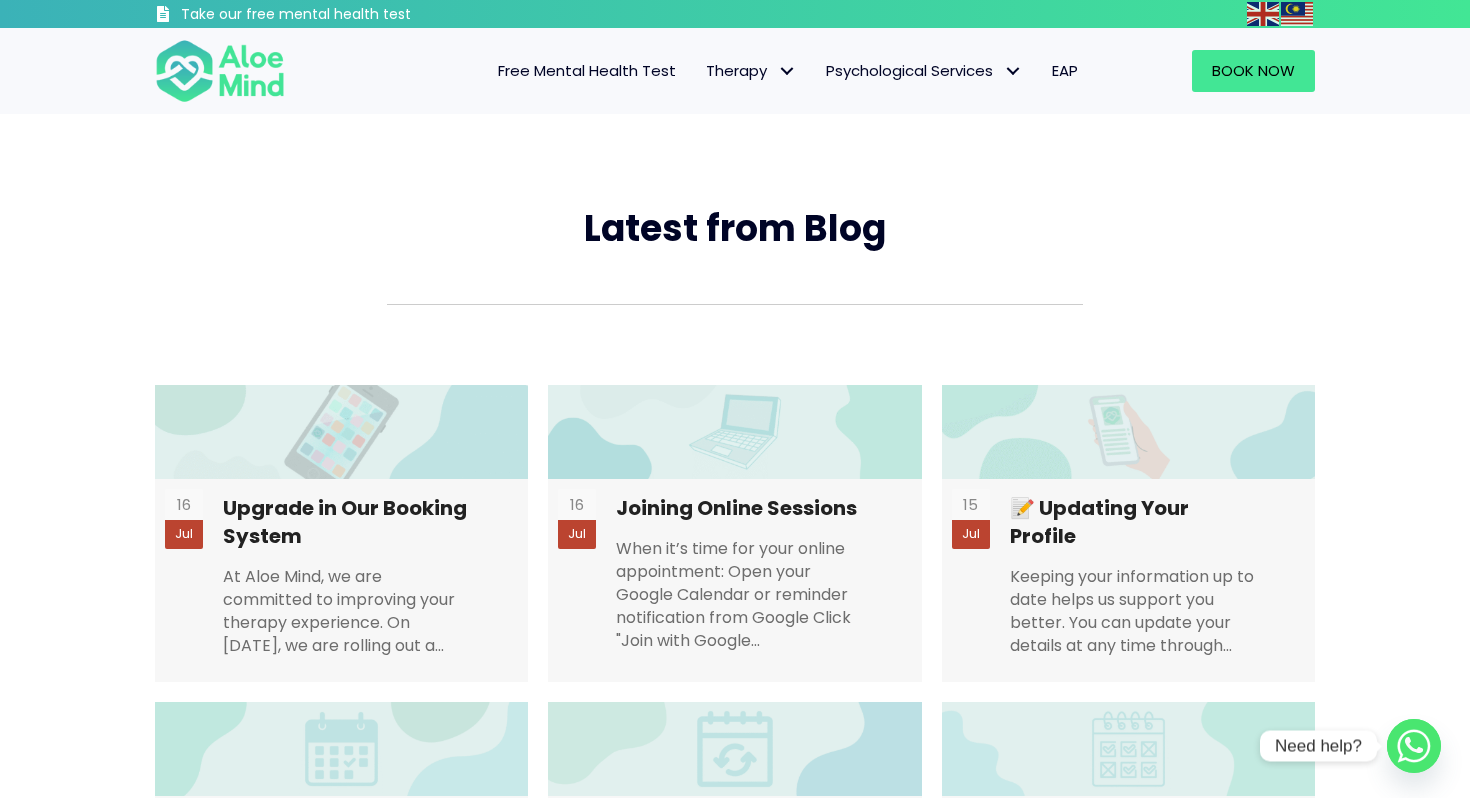 scroll, scrollTop: 0, scrollLeft: 0, axis: both 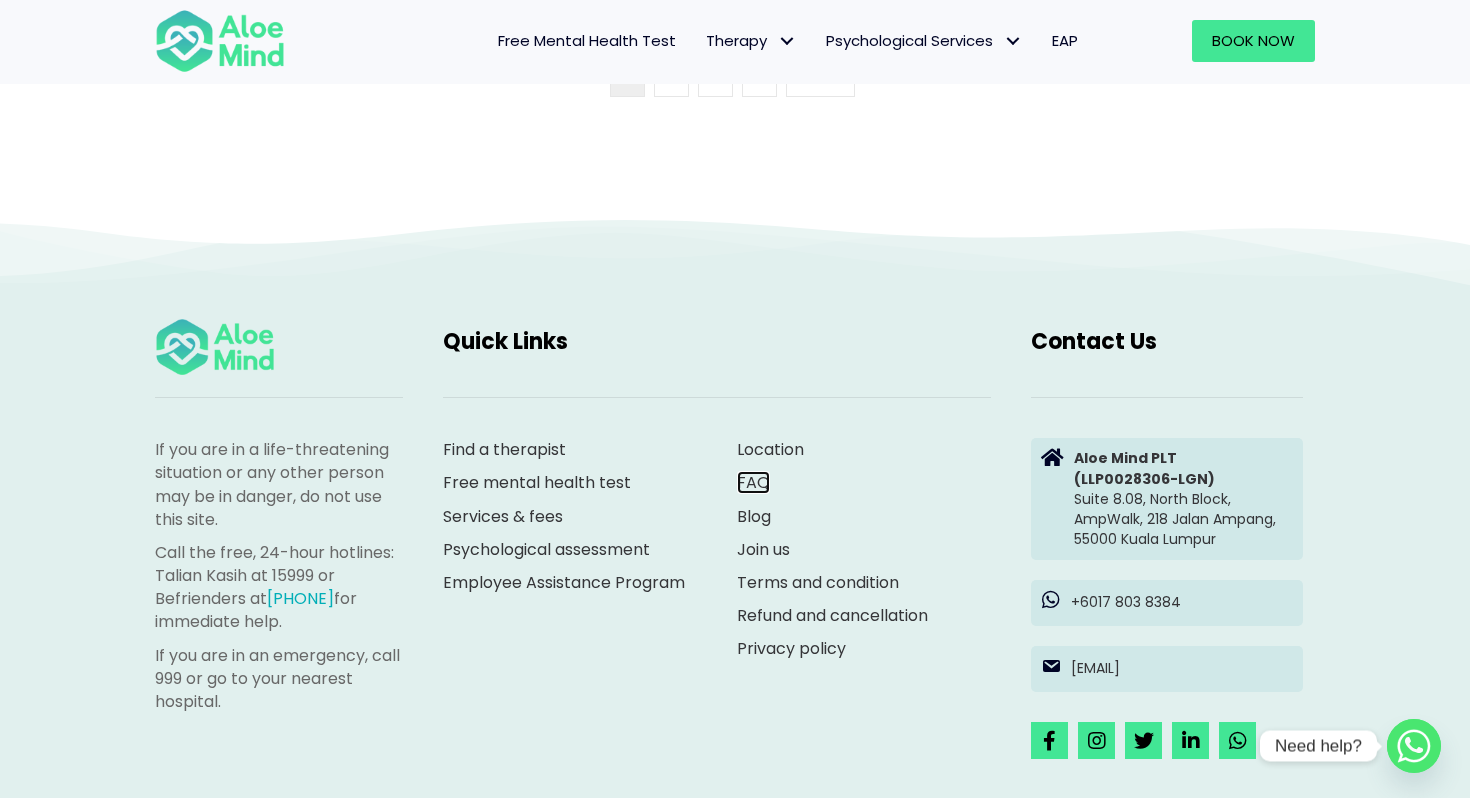 click on "FAQ" at bounding box center (753, 482) 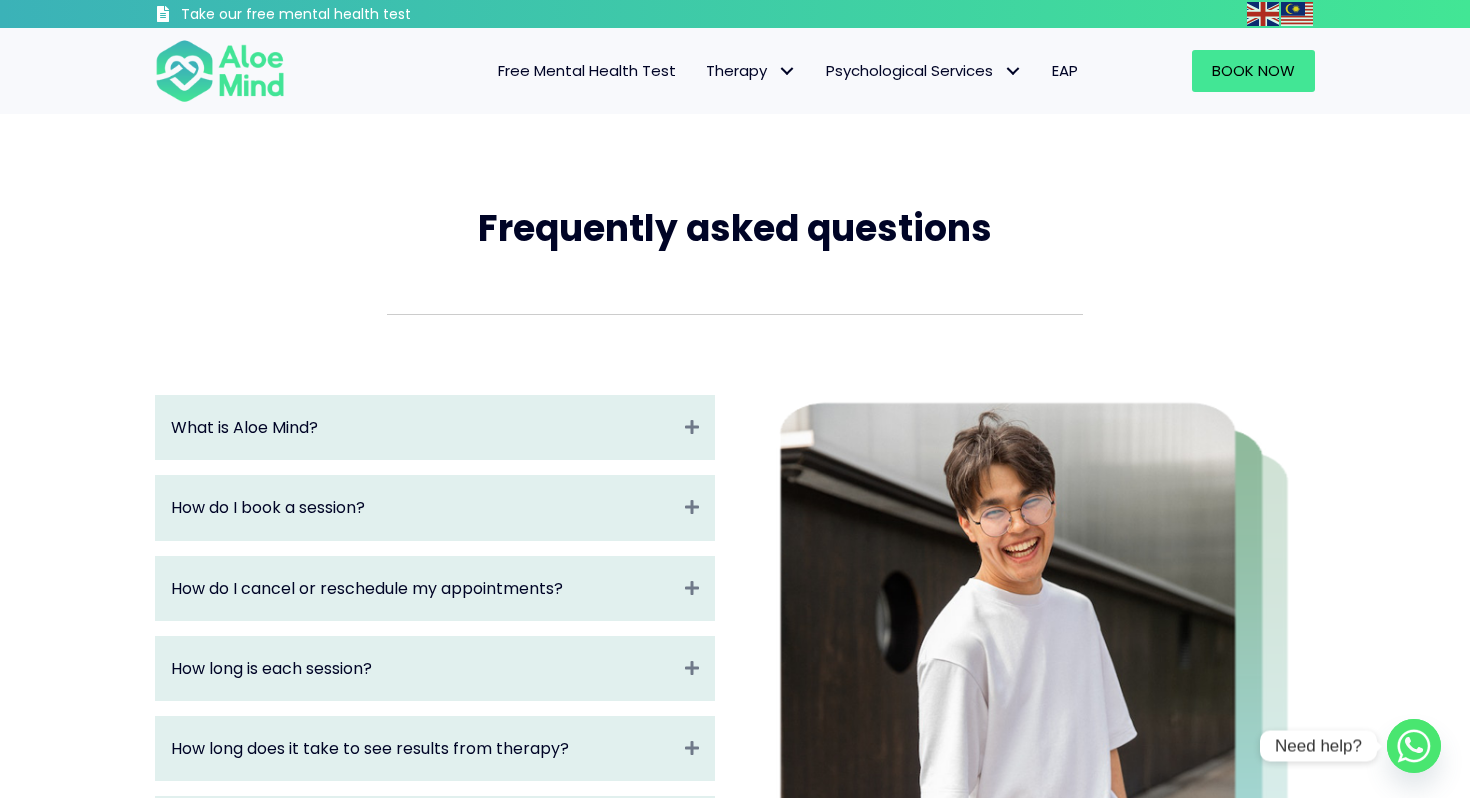 scroll, scrollTop: 0, scrollLeft: 0, axis: both 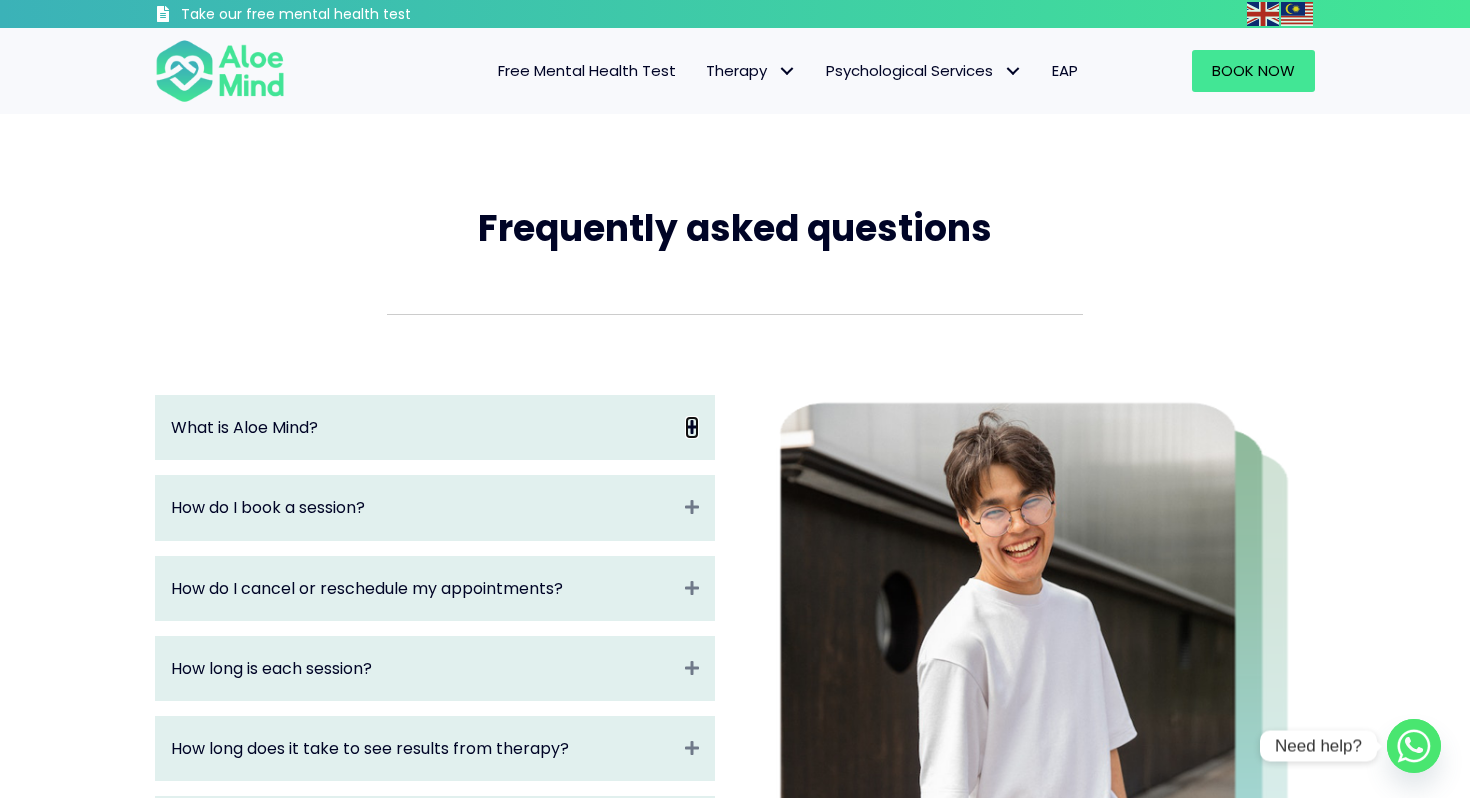 click on "Expand" at bounding box center [692, 427] 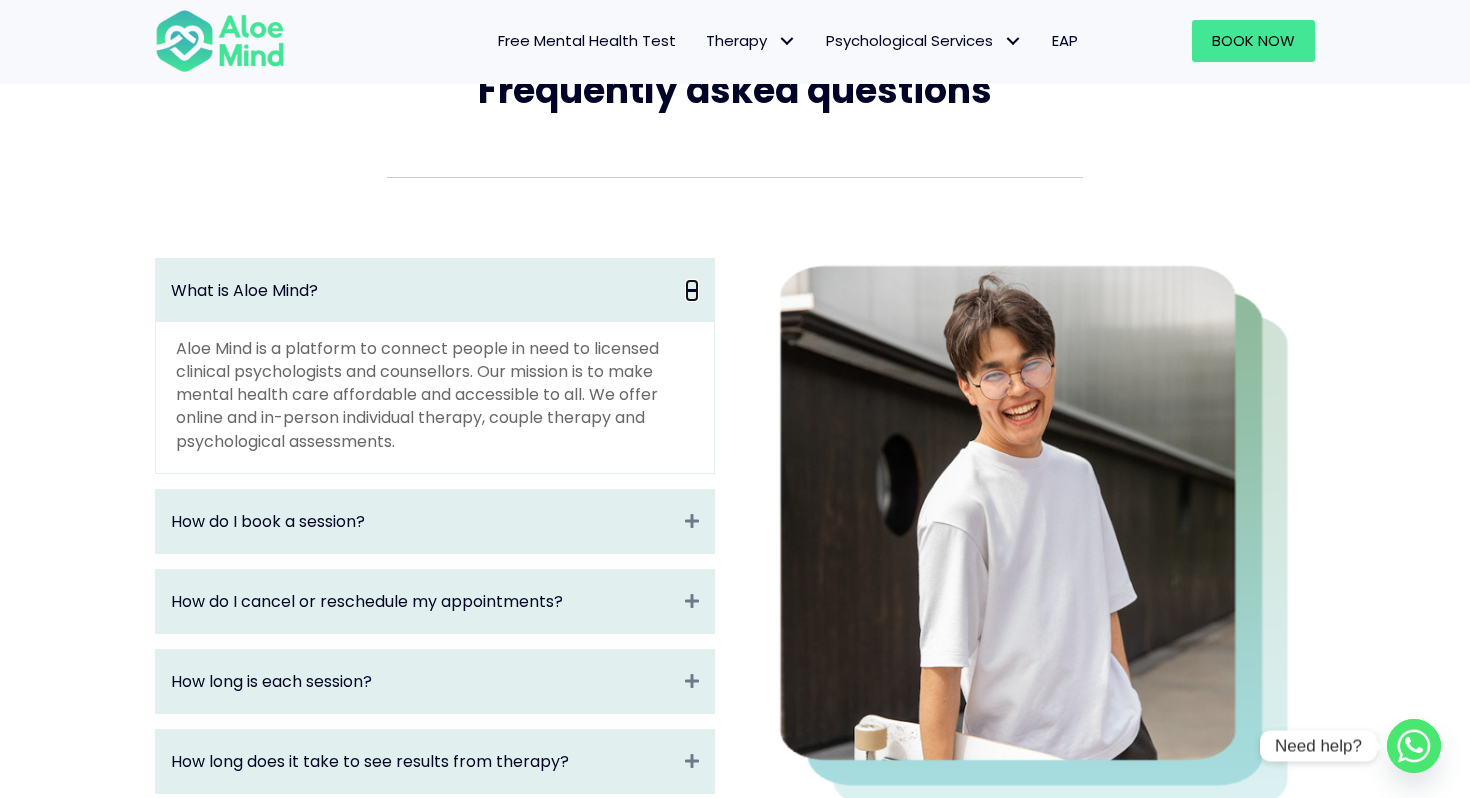 scroll, scrollTop: 177, scrollLeft: 0, axis: vertical 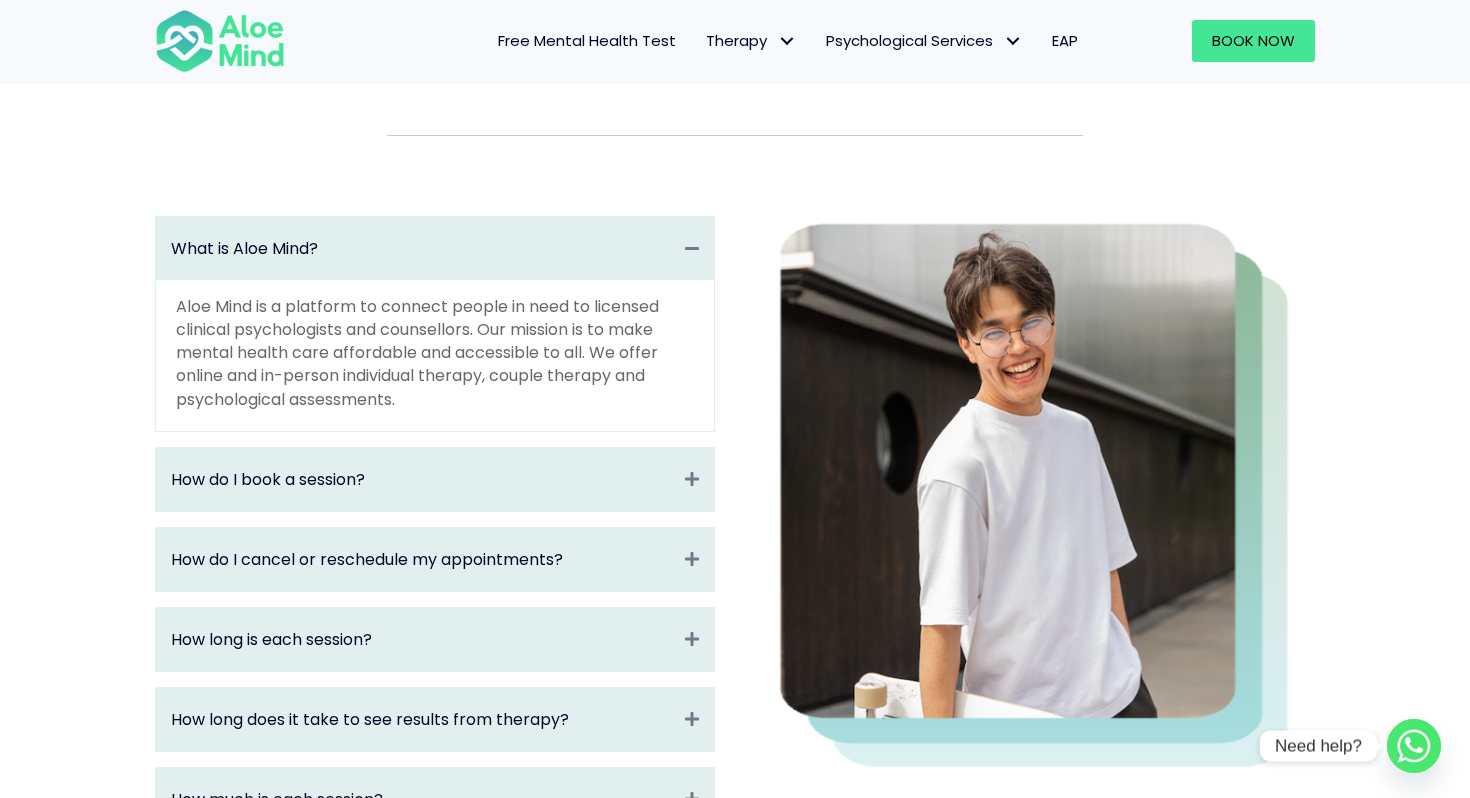 click on "How do I book a session?
Expand" at bounding box center [435, 479] 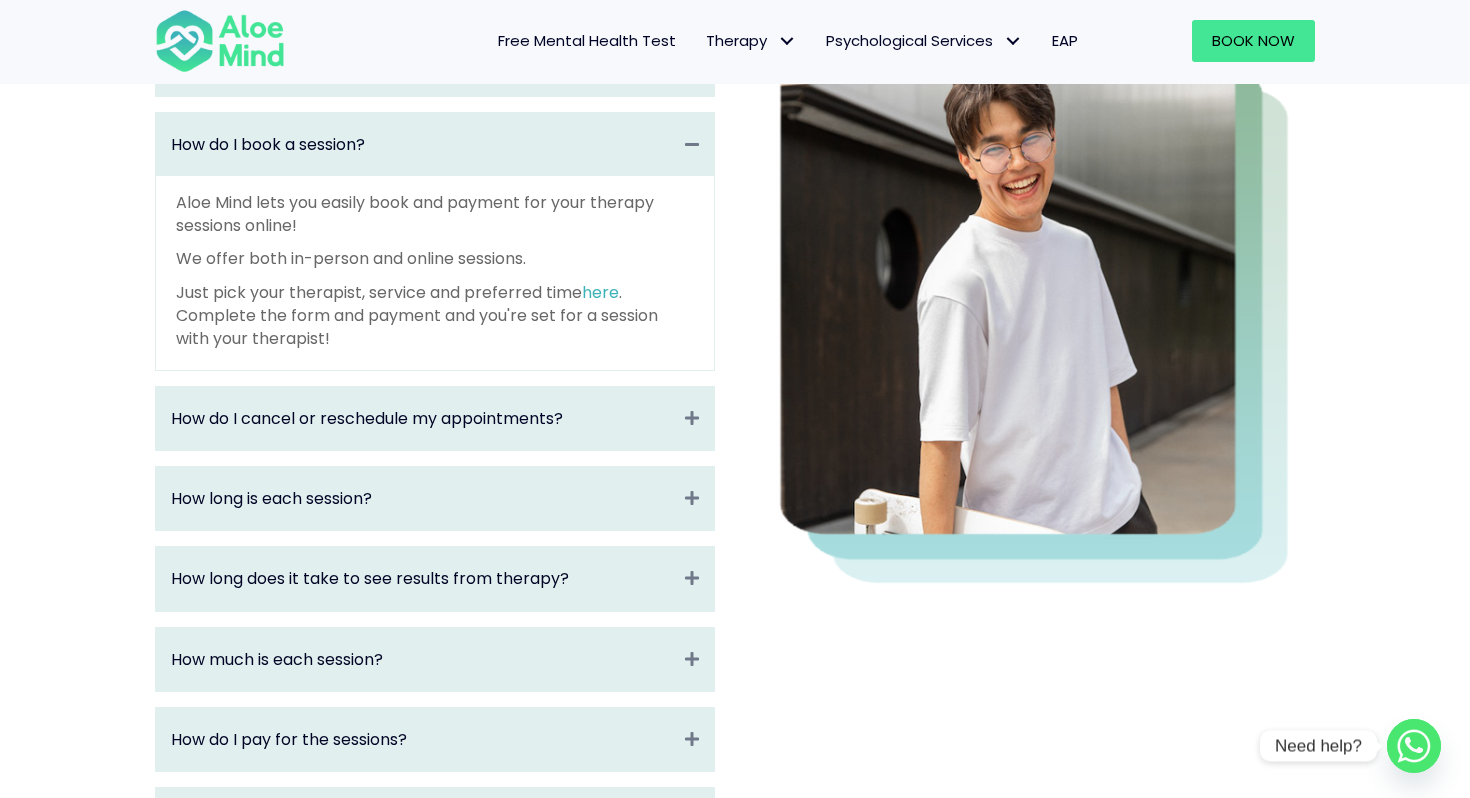 scroll, scrollTop: 362, scrollLeft: 0, axis: vertical 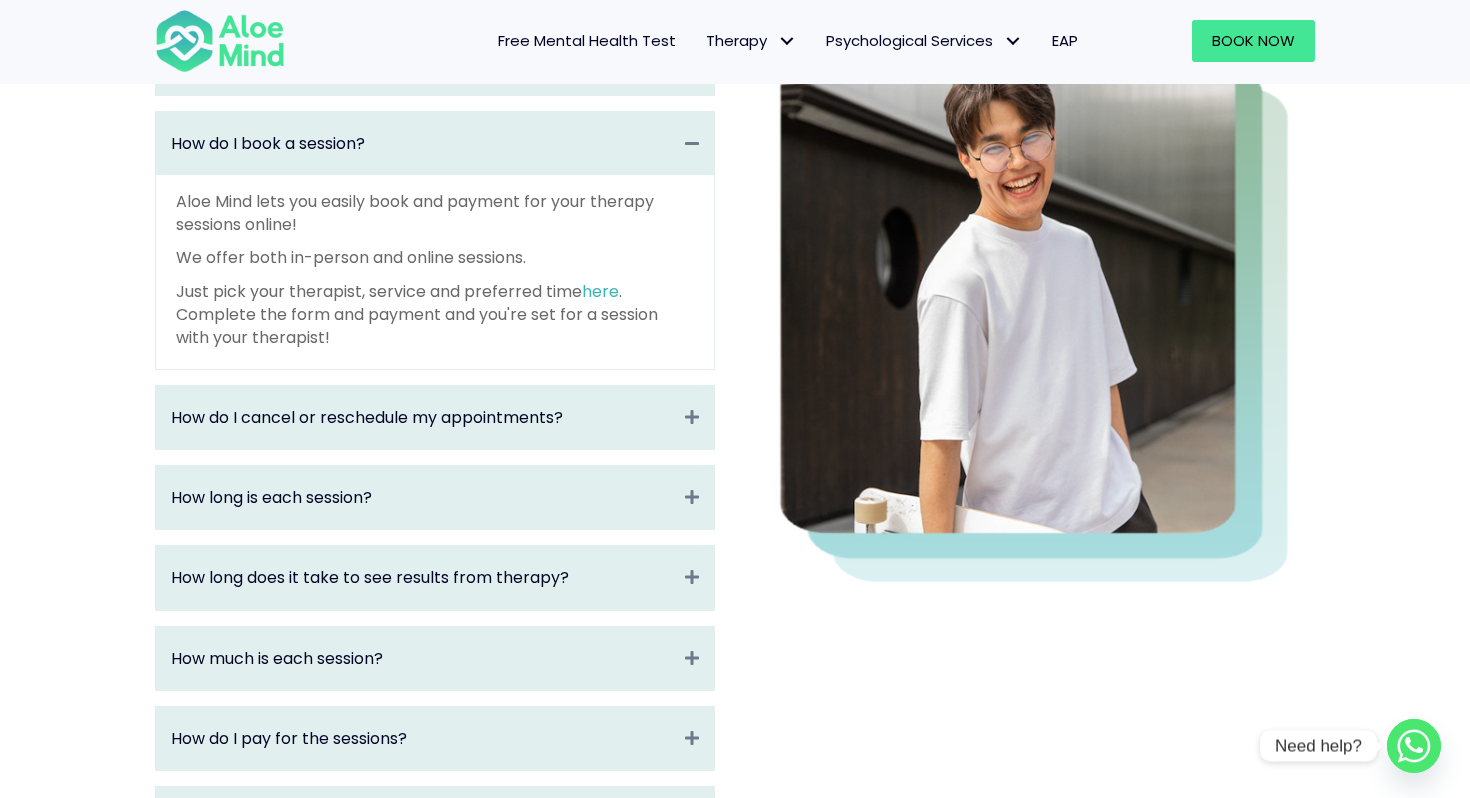 click on "How do I cancel or reschedule my appointments?
Expand" at bounding box center [435, 417] 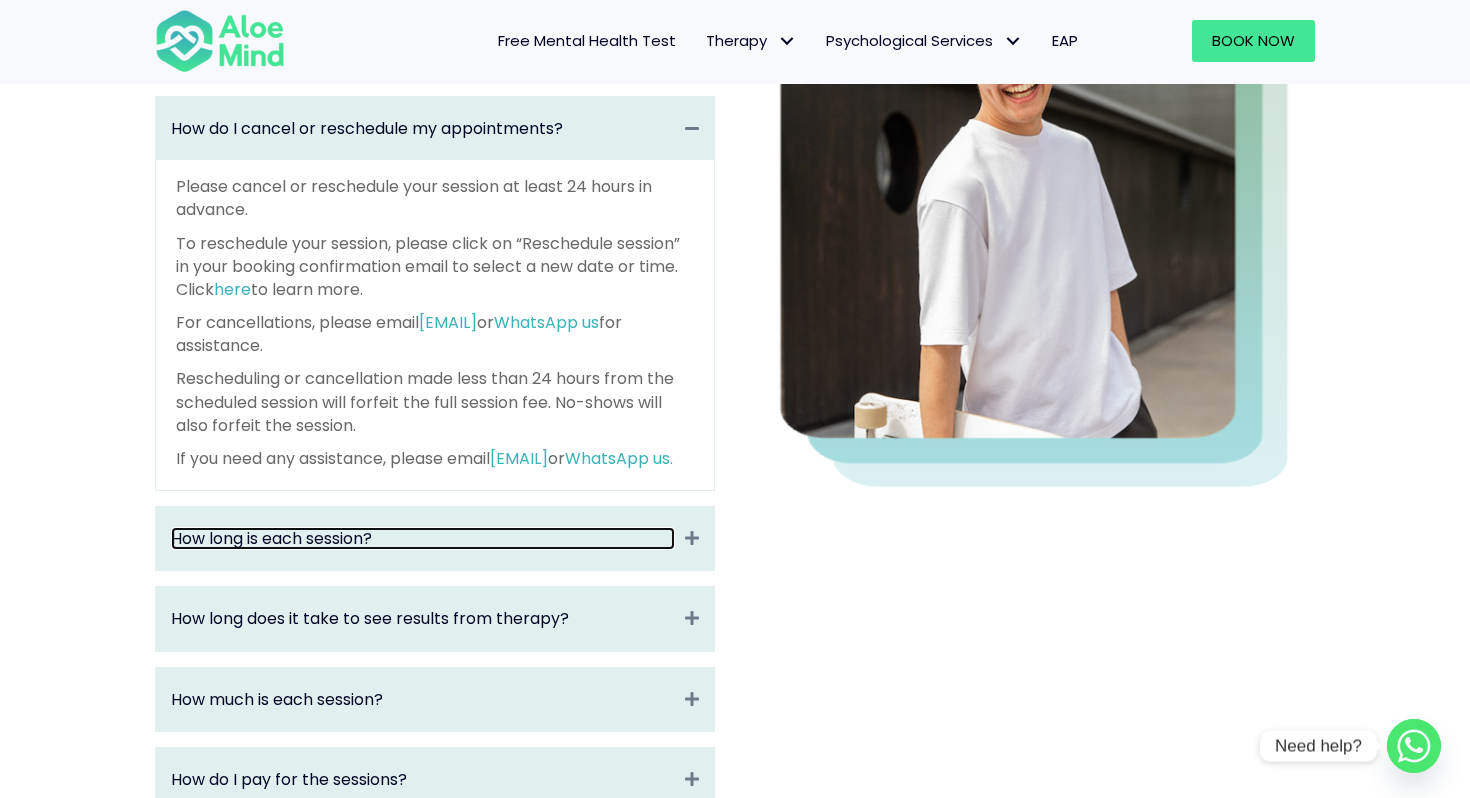 scroll, scrollTop: 461, scrollLeft: 0, axis: vertical 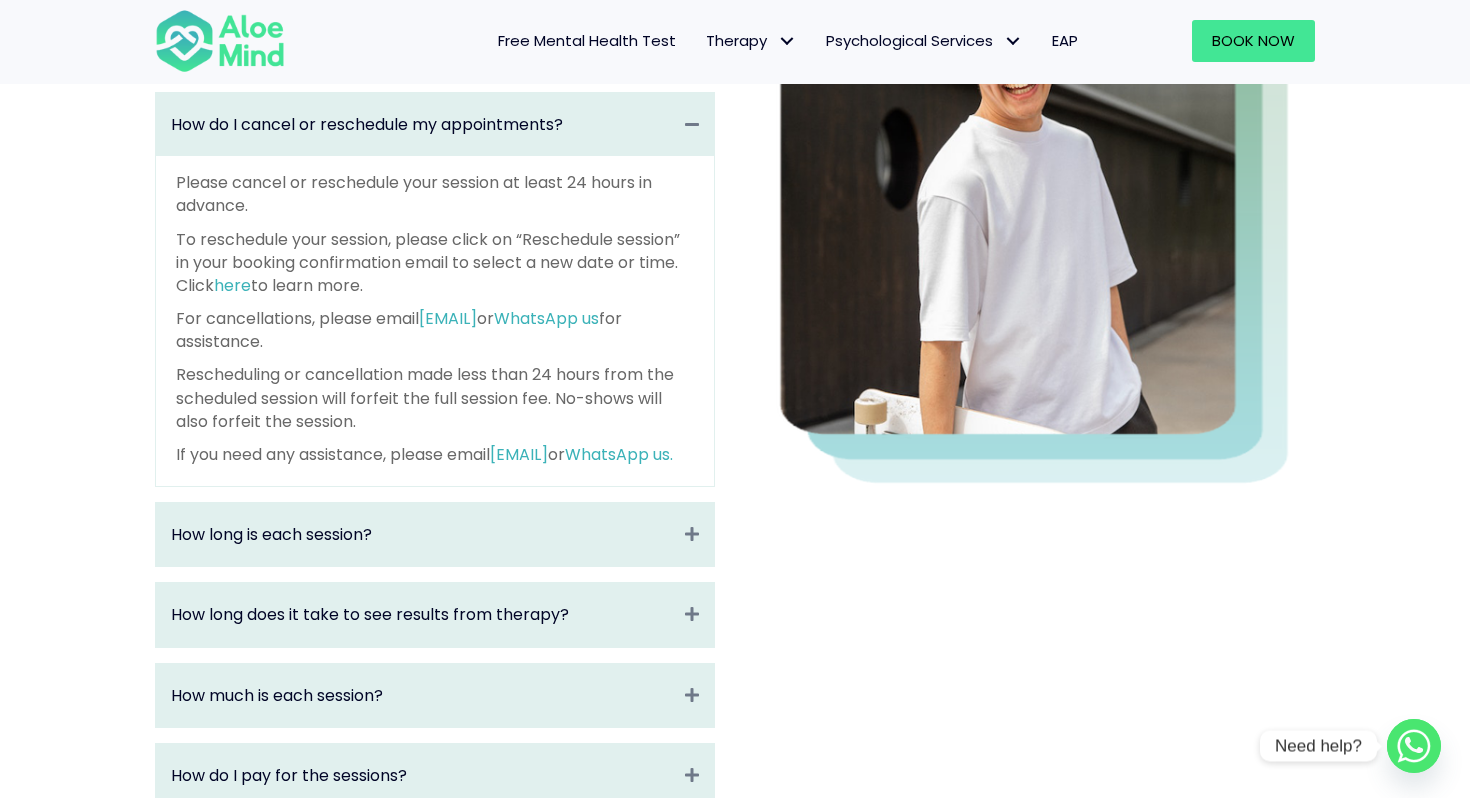 click on "How long is each session?
Expand" at bounding box center [435, 534] 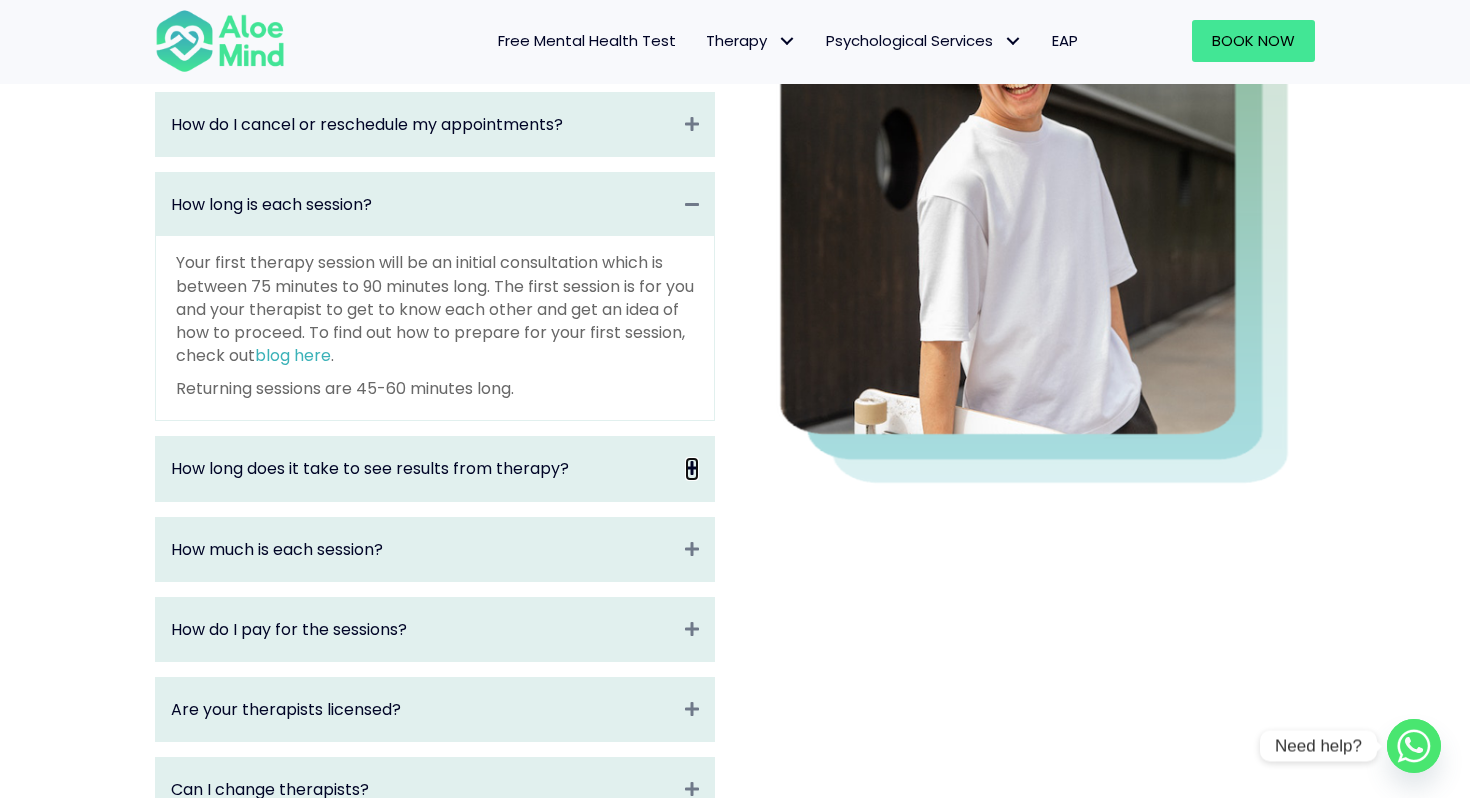 click on "Expand" at bounding box center (692, 468) 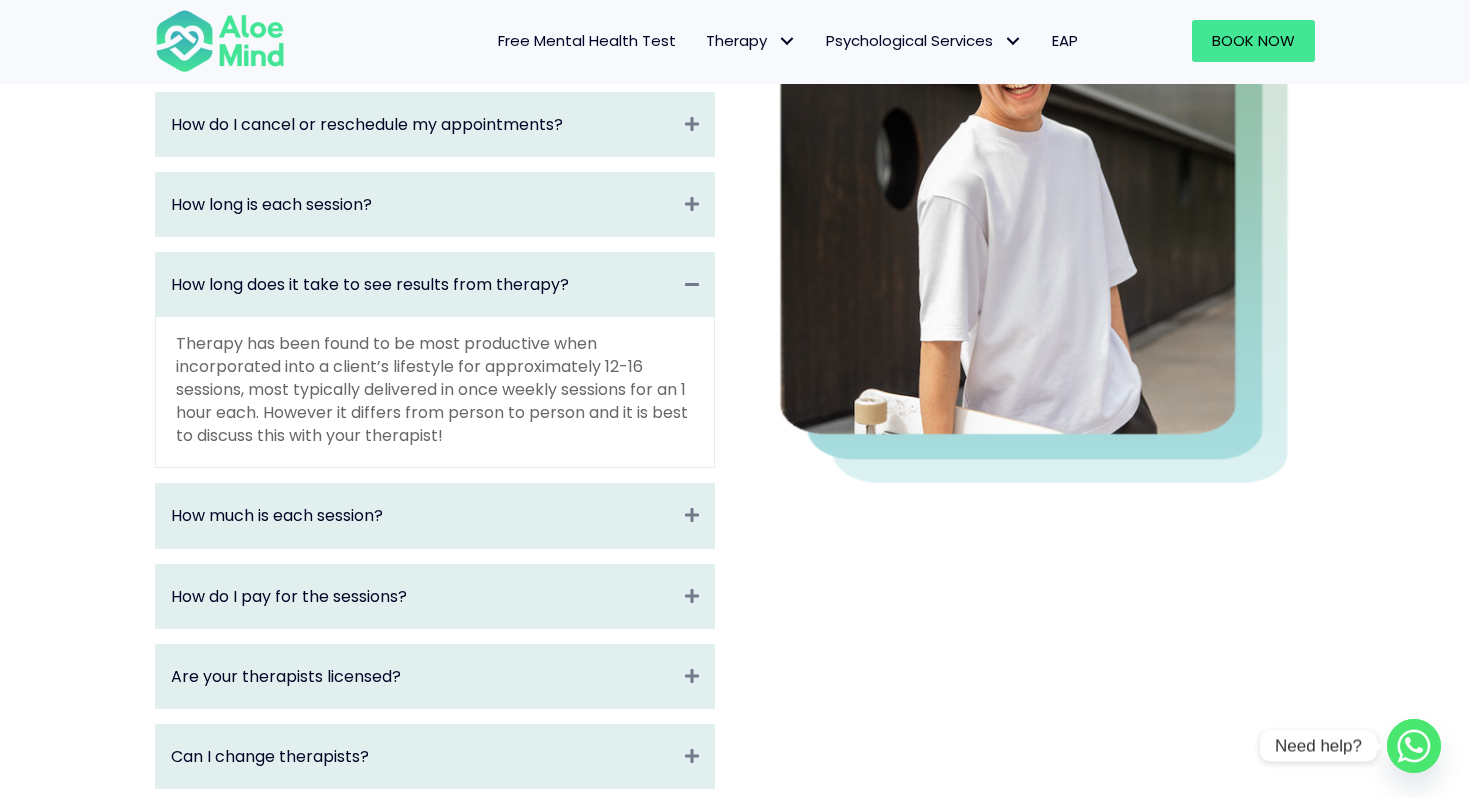click on "How much is each session?
Expand" at bounding box center (435, 515) 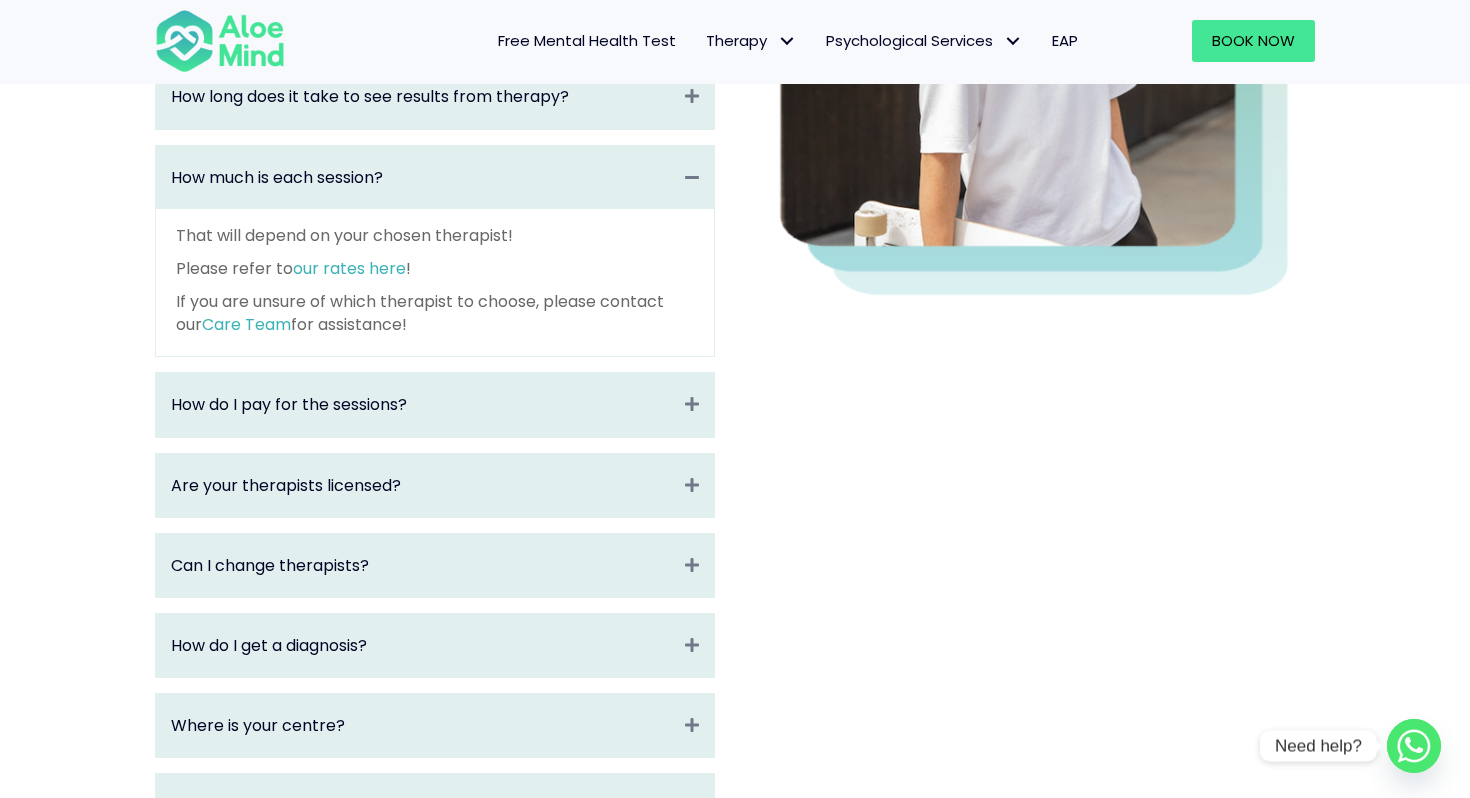 scroll, scrollTop: 663, scrollLeft: 0, axis: vertical 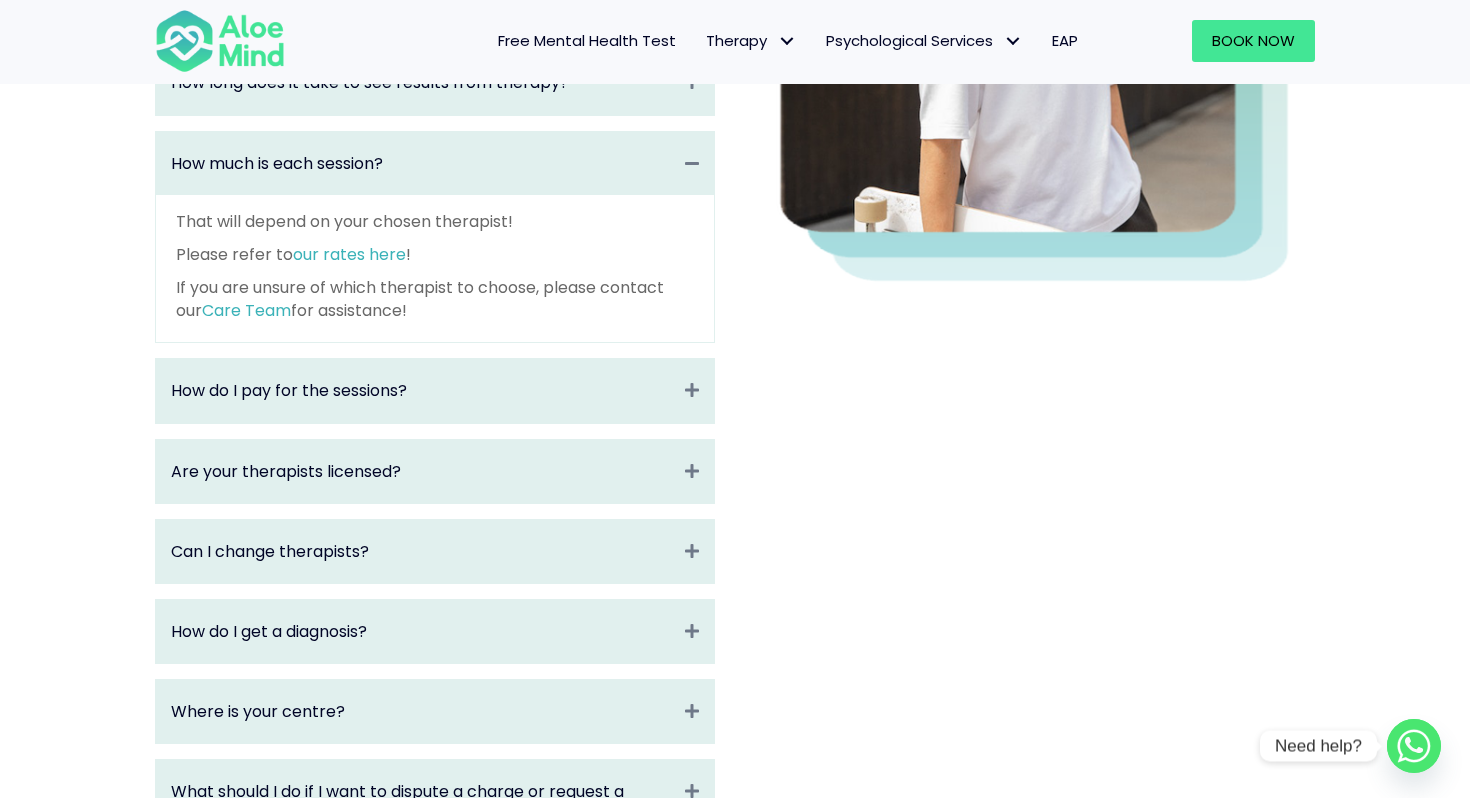 click on "Are your therapists licensed?
Expand" at bounding box center [435, 471] 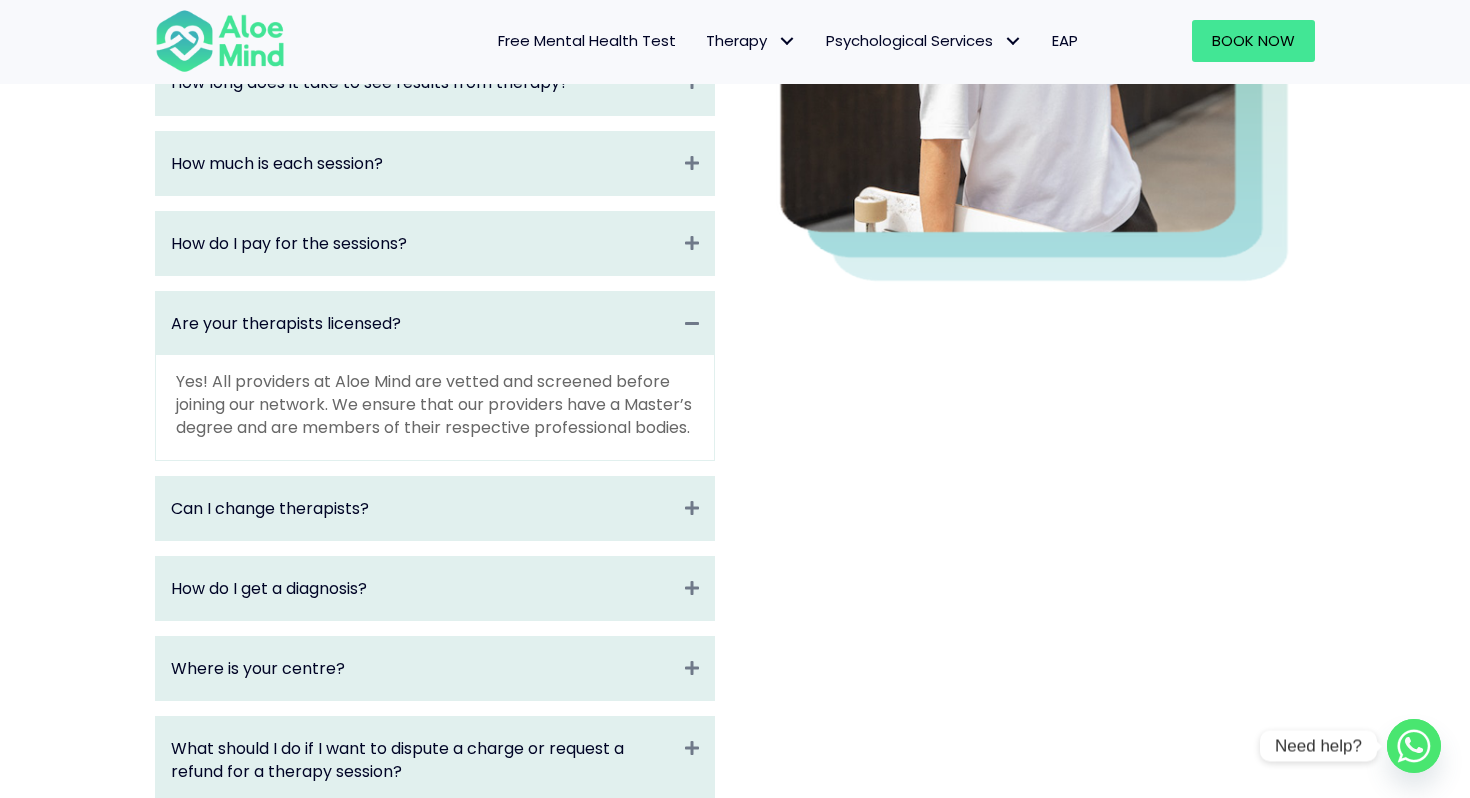 click on "How do I pay for the sessions?
Expand" at bounding box center (435, 243) 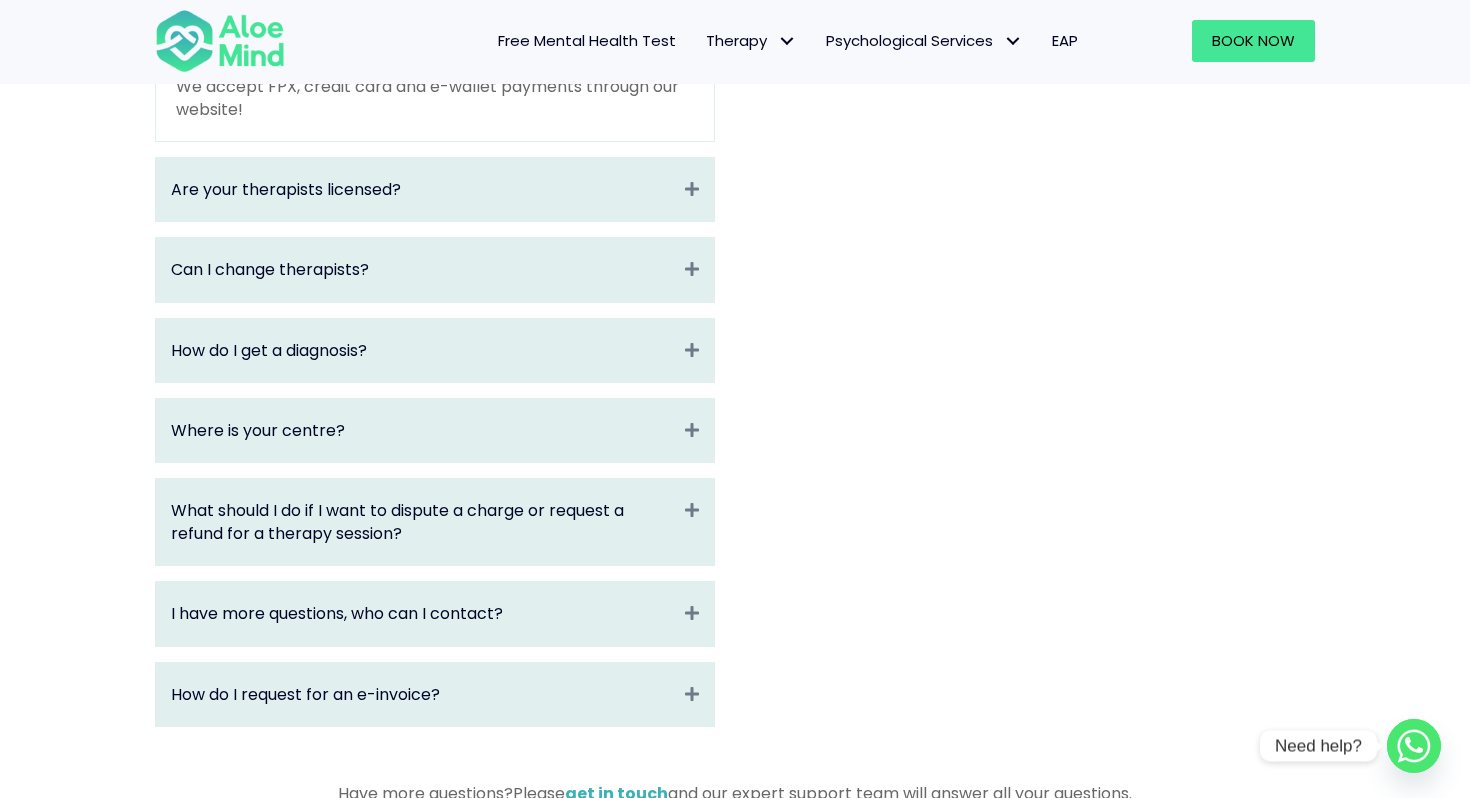 scroll, scrollTop: 991, scrollLeft: 0, axis: vertical 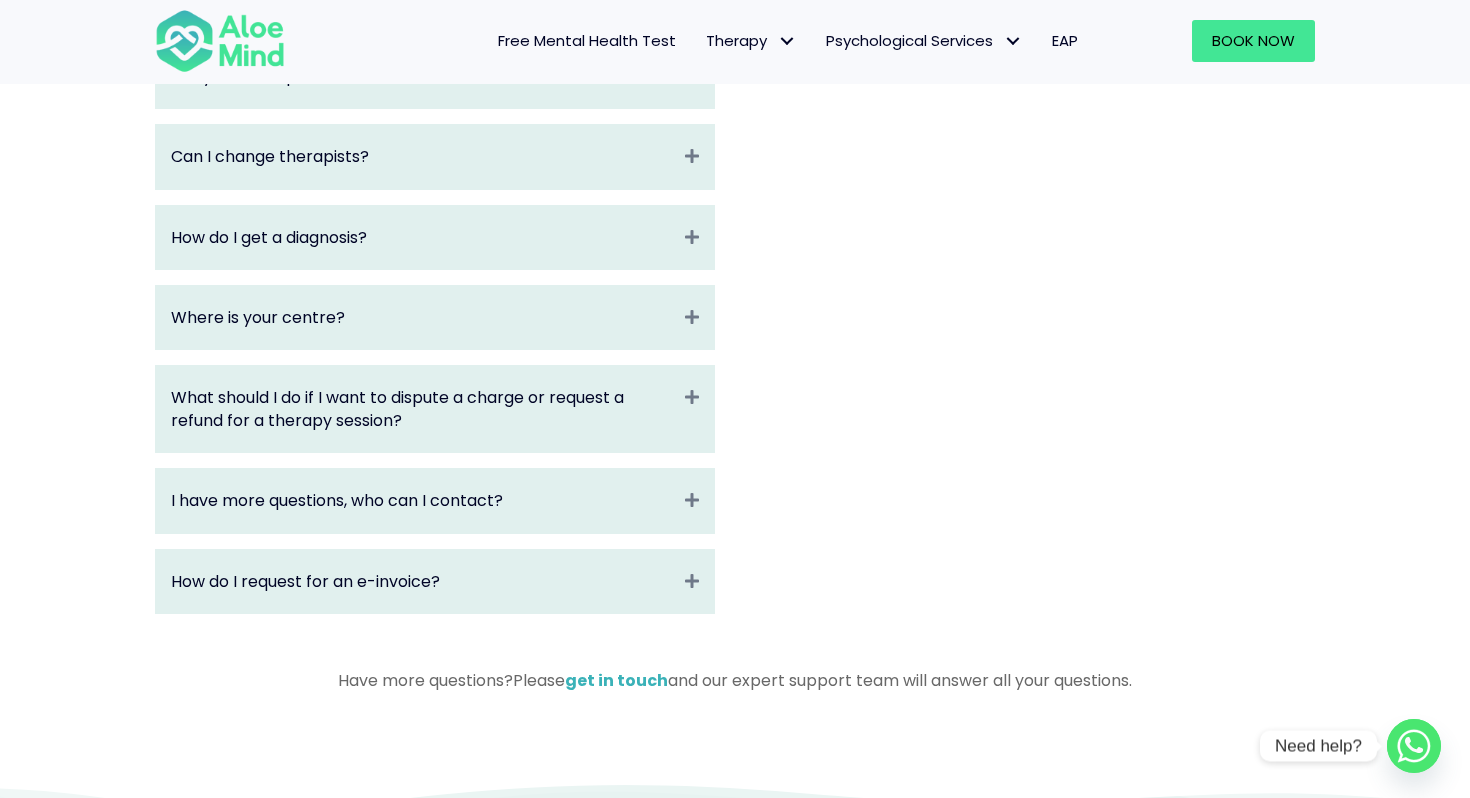 click on "Where is your centre?
Expand" at bounding box center (435, 317) 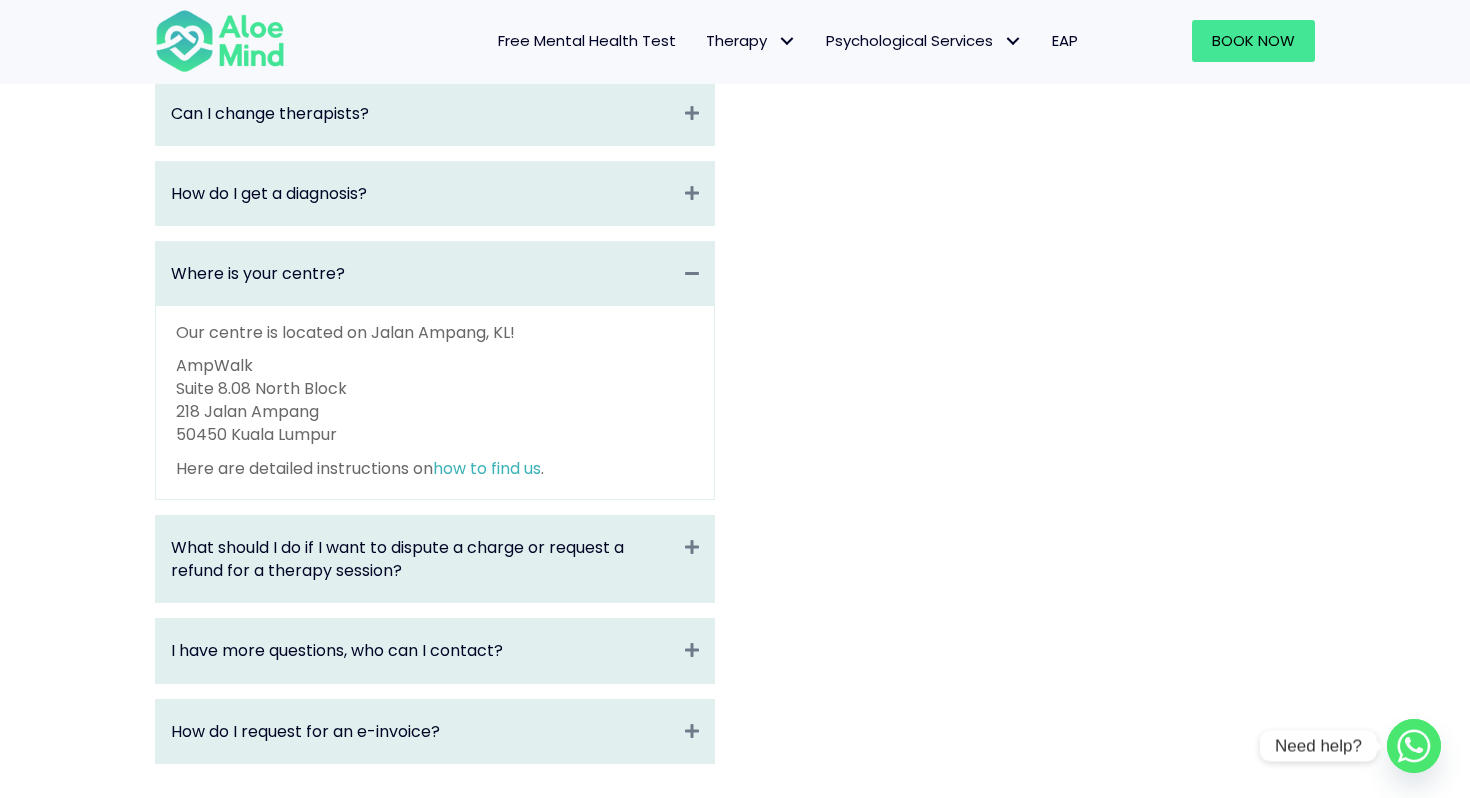 scroll, scrollTop: 943, scrollLeft: 0, axis: vertical 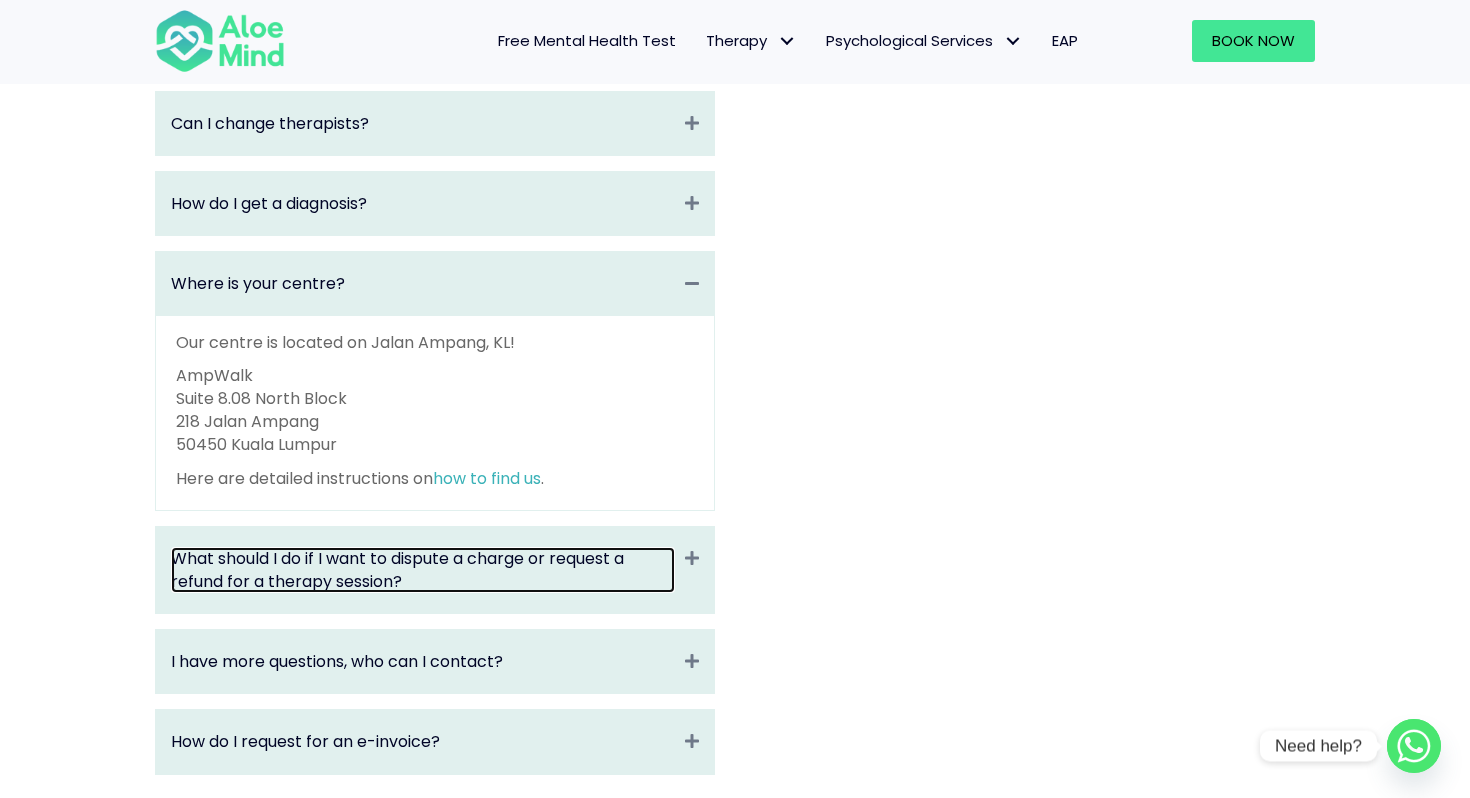 click on "What should I do if I want to dispute a charge or request a refund for a therapy session?" at bounding box center (423, 570) 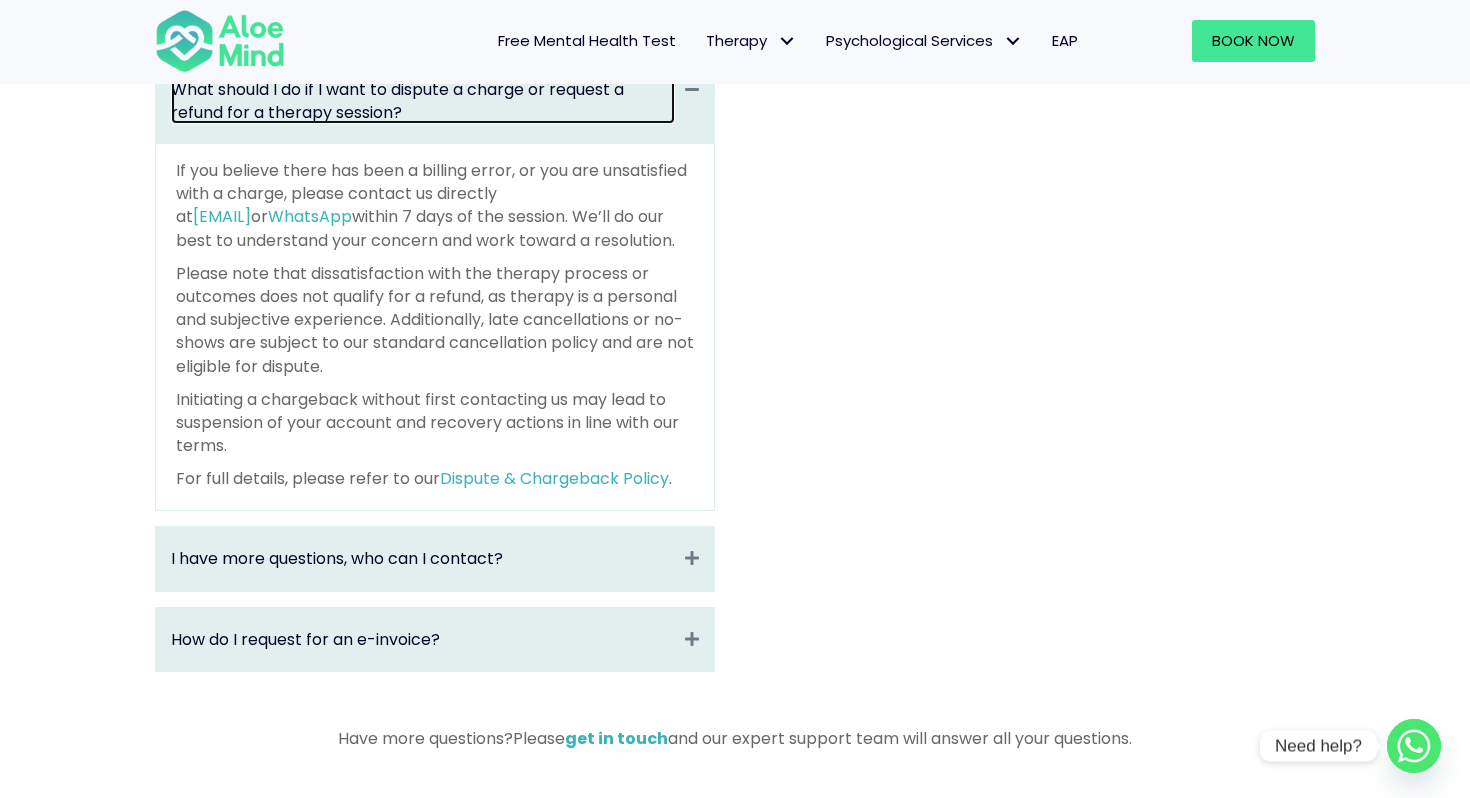 scroll, scrollTop: 1230, scrollLeft: 0, axis: vertical 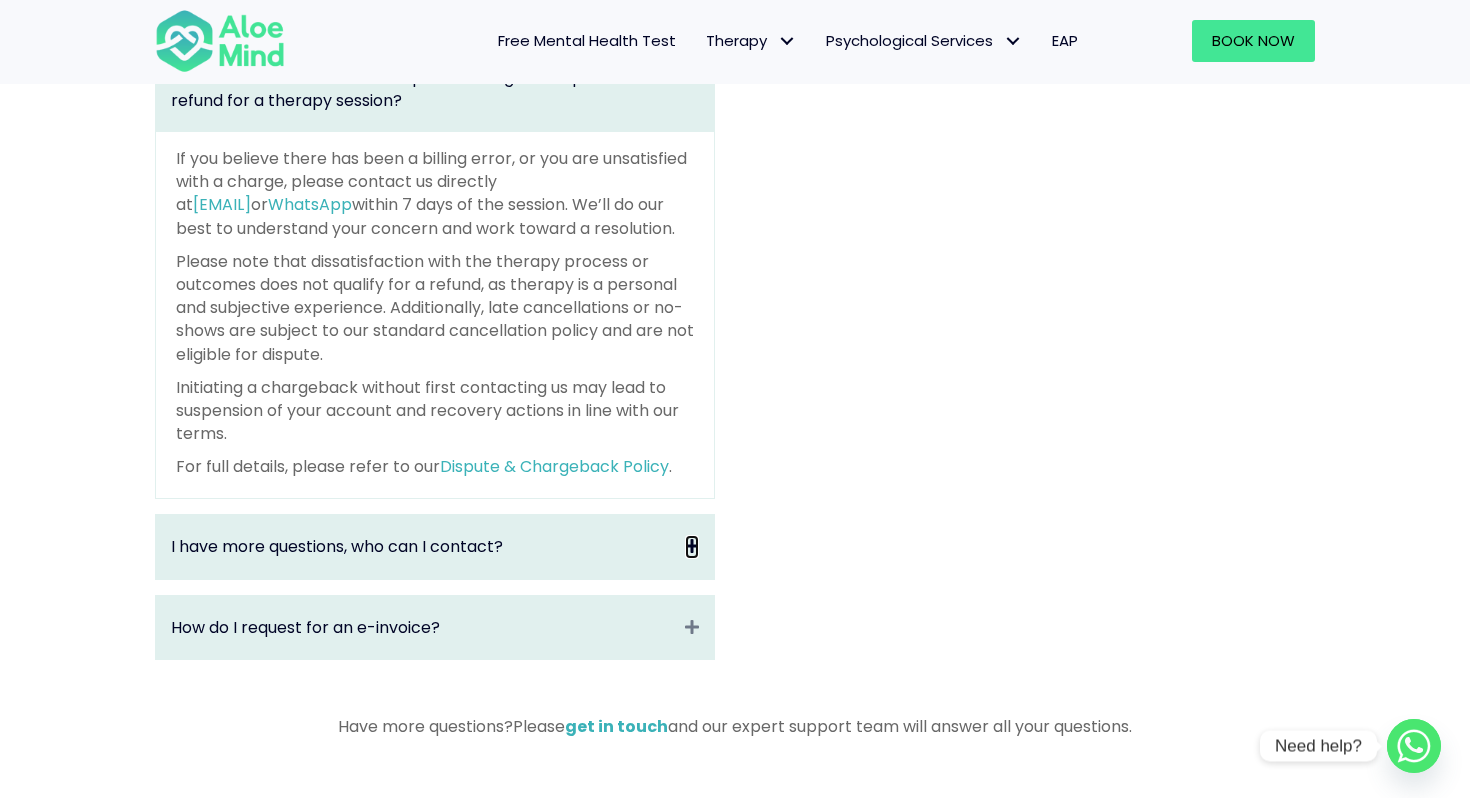 click on "Expand" at bounding box center [692, 546] 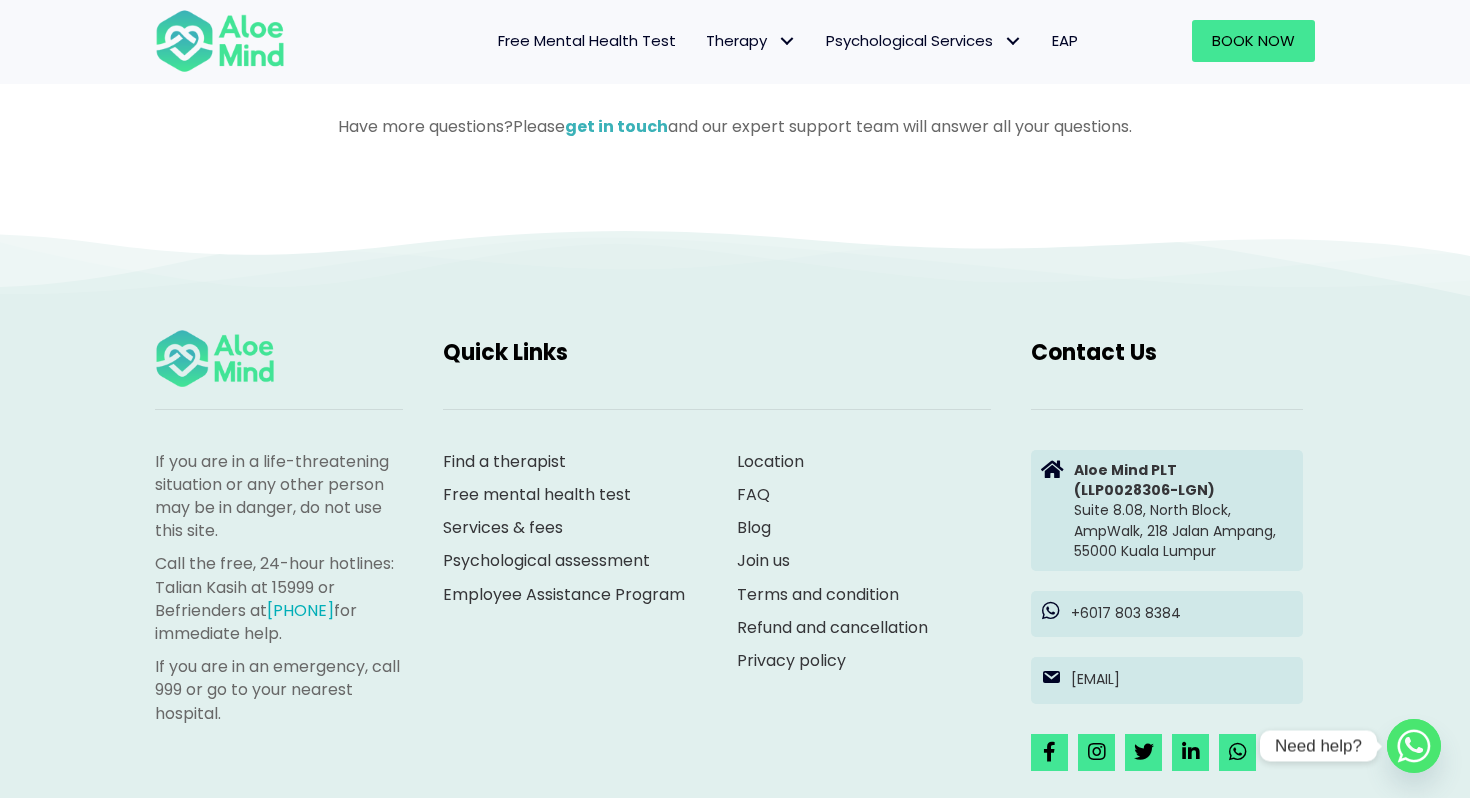 scroll, scrollTop: 1550, scrollLeft: 0, axis: vertical 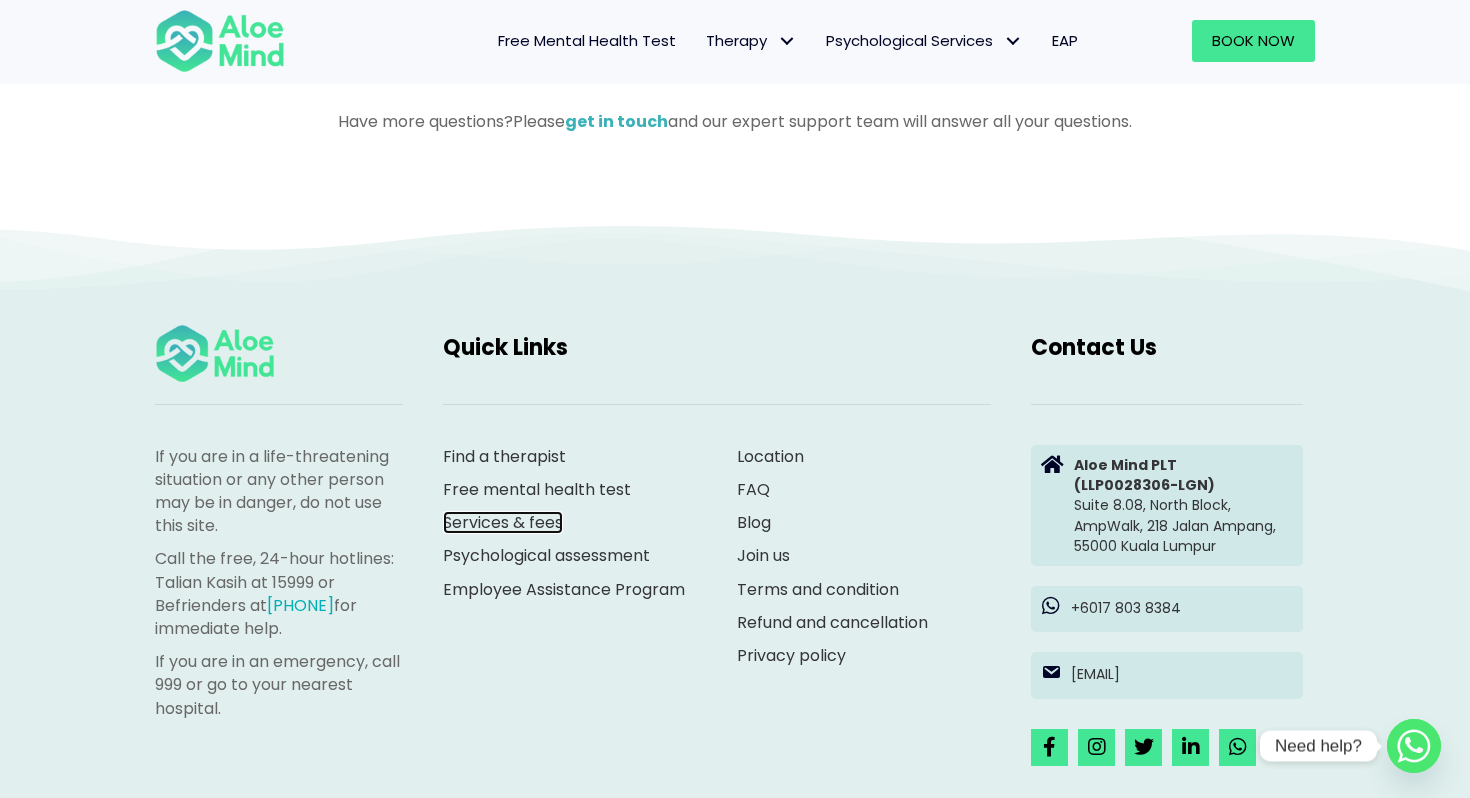 click on "Services & fees" at bounding box center [503, 522] 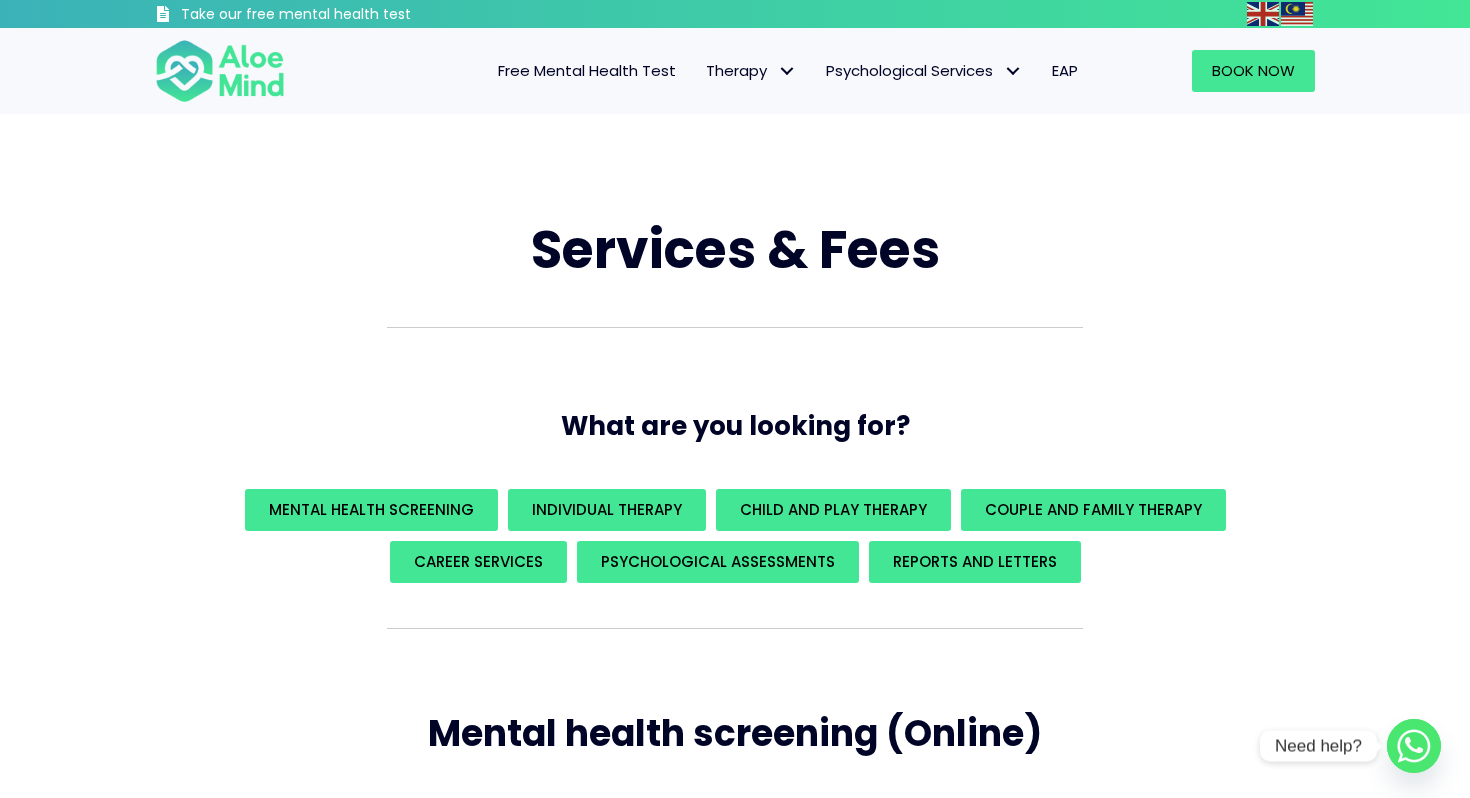 scroll, scrollTop: 0, scrollLeft: 0, axis: both 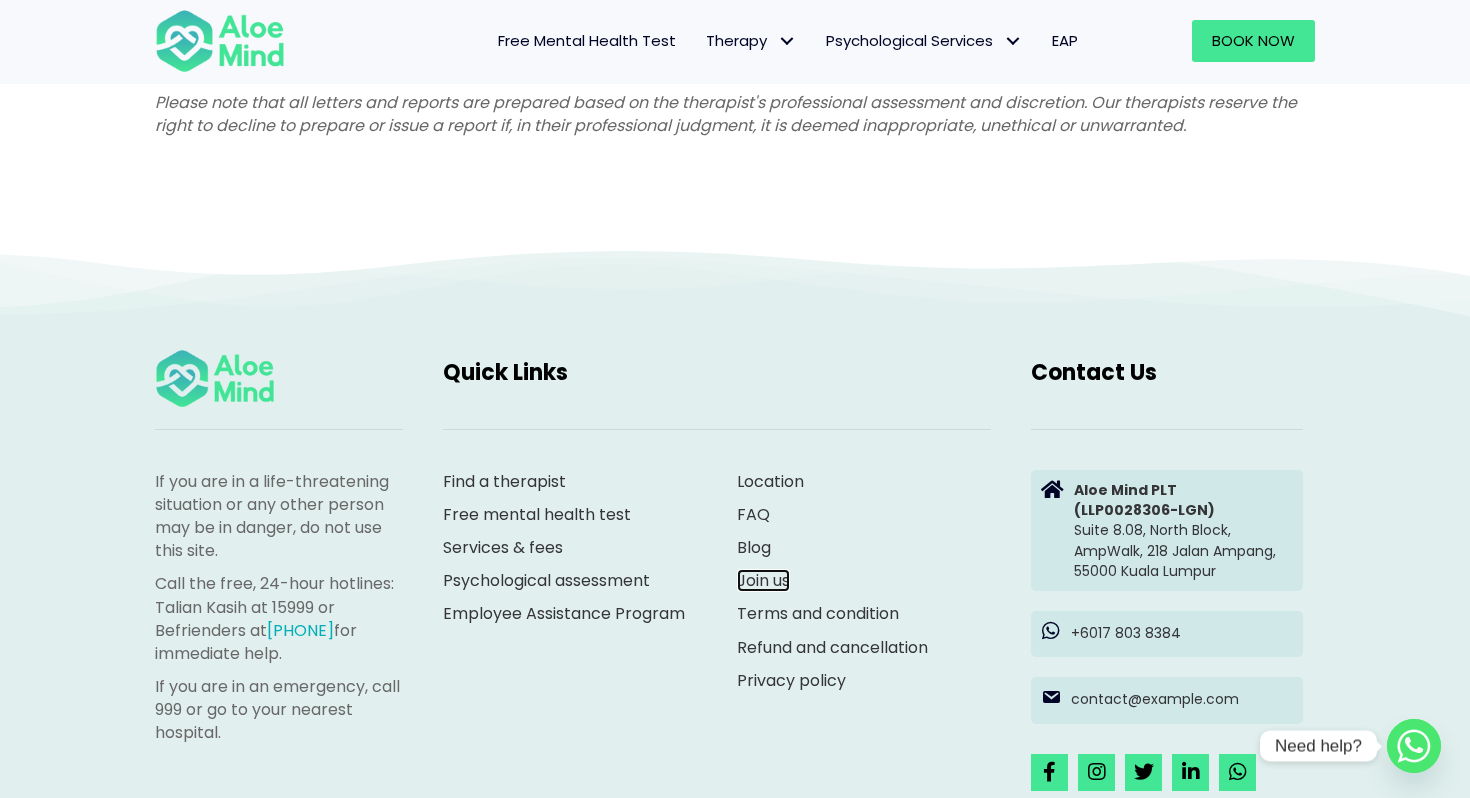 click on "Join us" at bounding box center [763, 580] 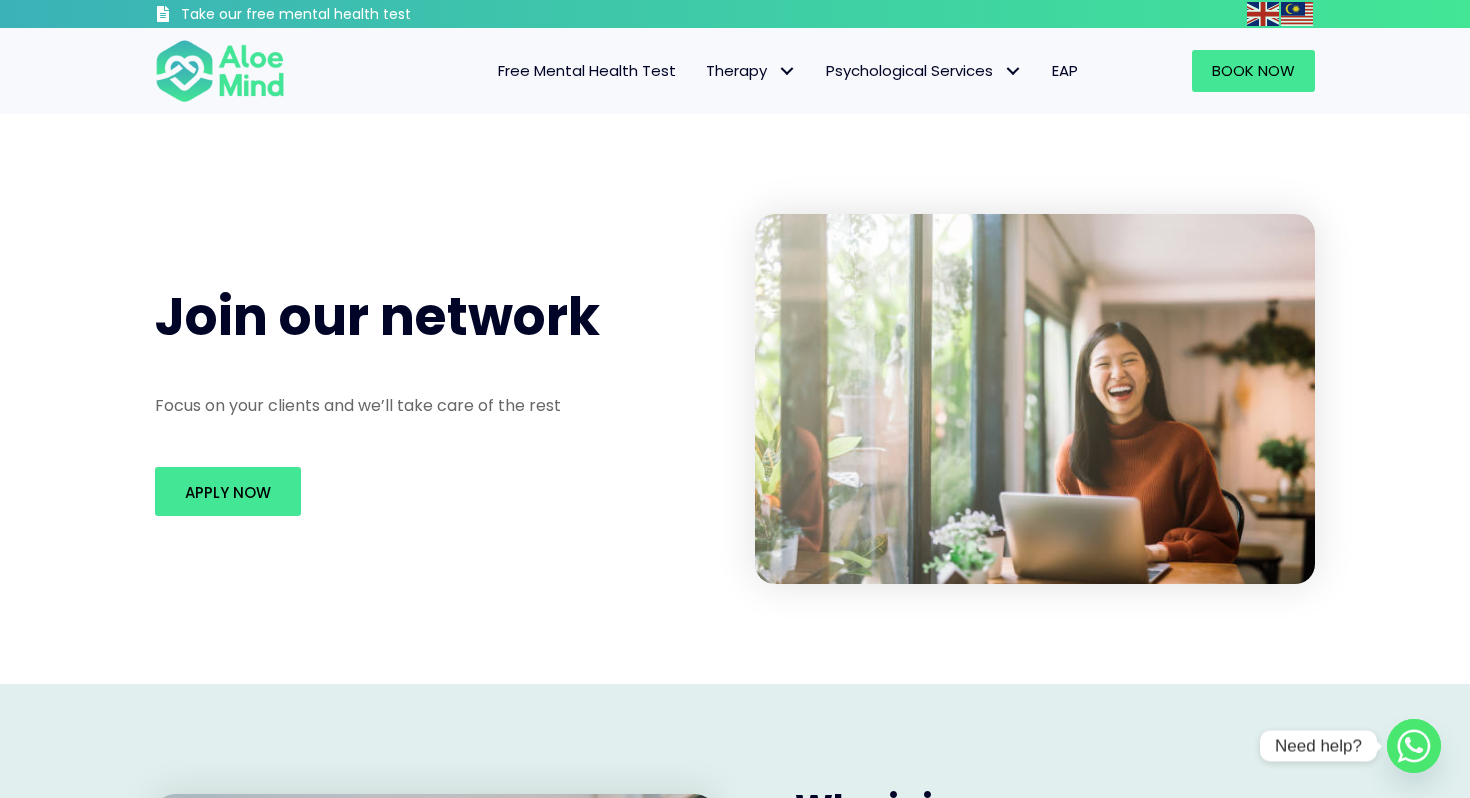 scroll, scrollTop: 0, scrollLeft: 0, axis: both 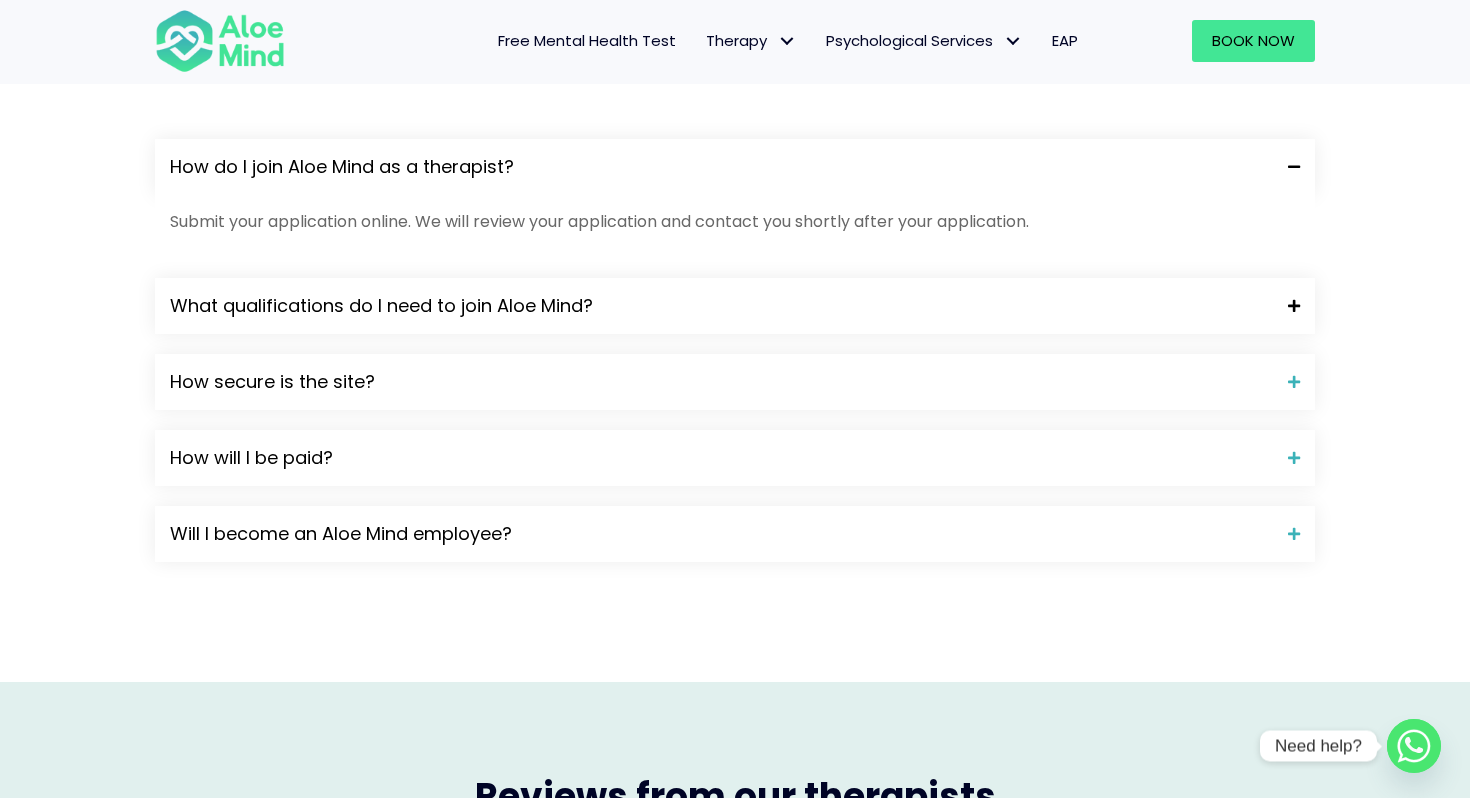 click on "What qualifications do I need to join Aloe Mind?" at bounding box center [721, 306] 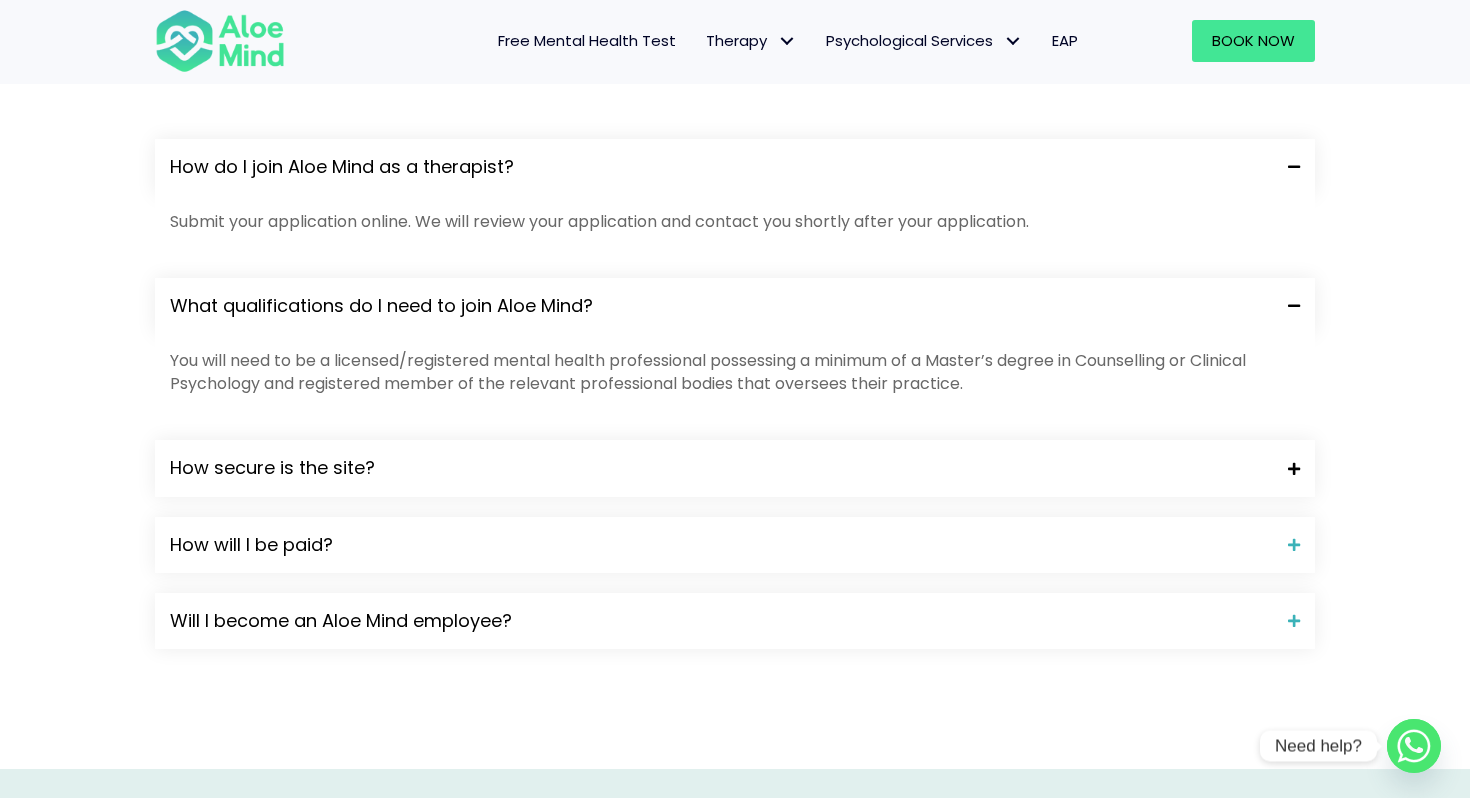 click on "How secure is the site?" at bounding box center (721, 468) 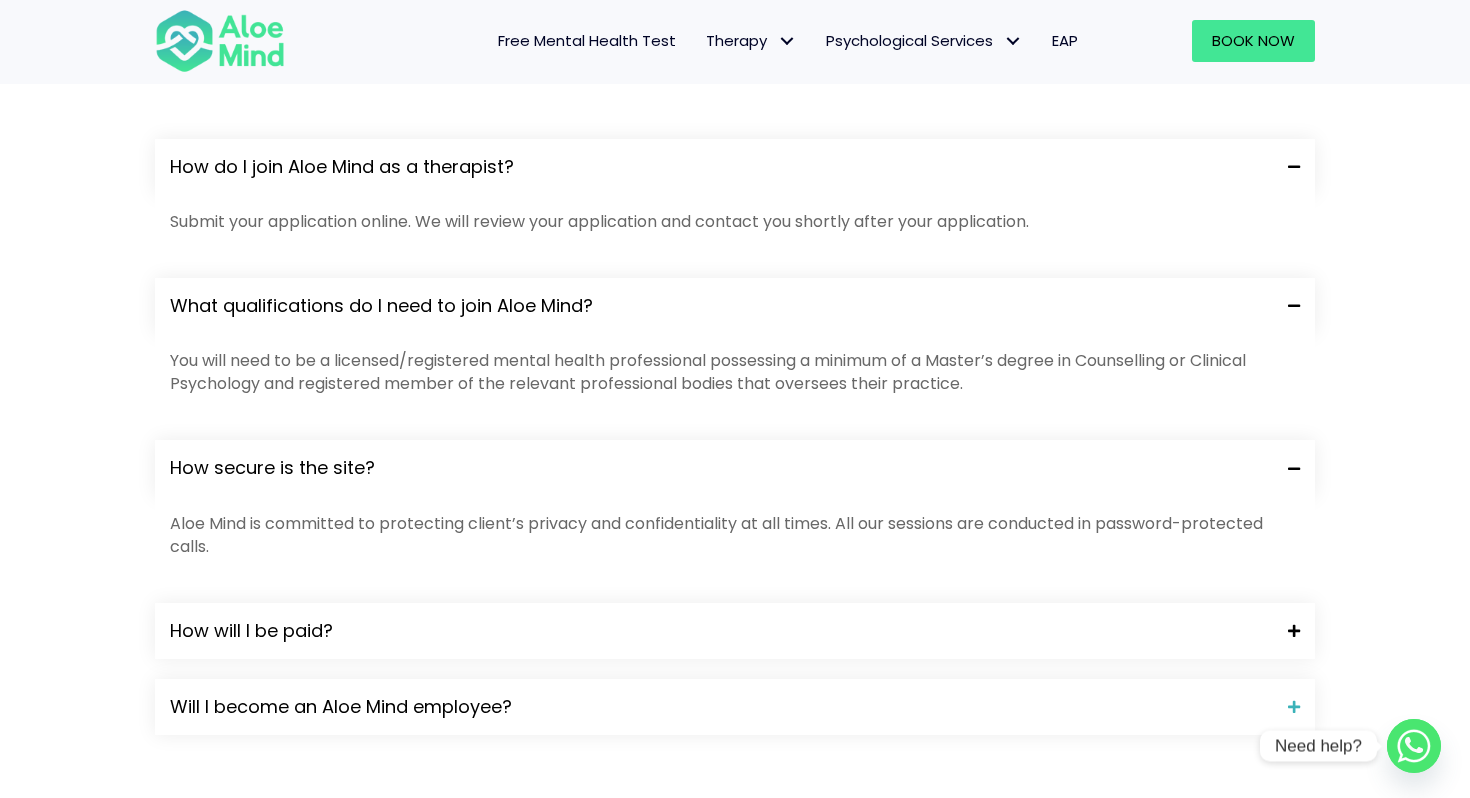 click on "How will I be paid?" at bounding box center [721, 631] 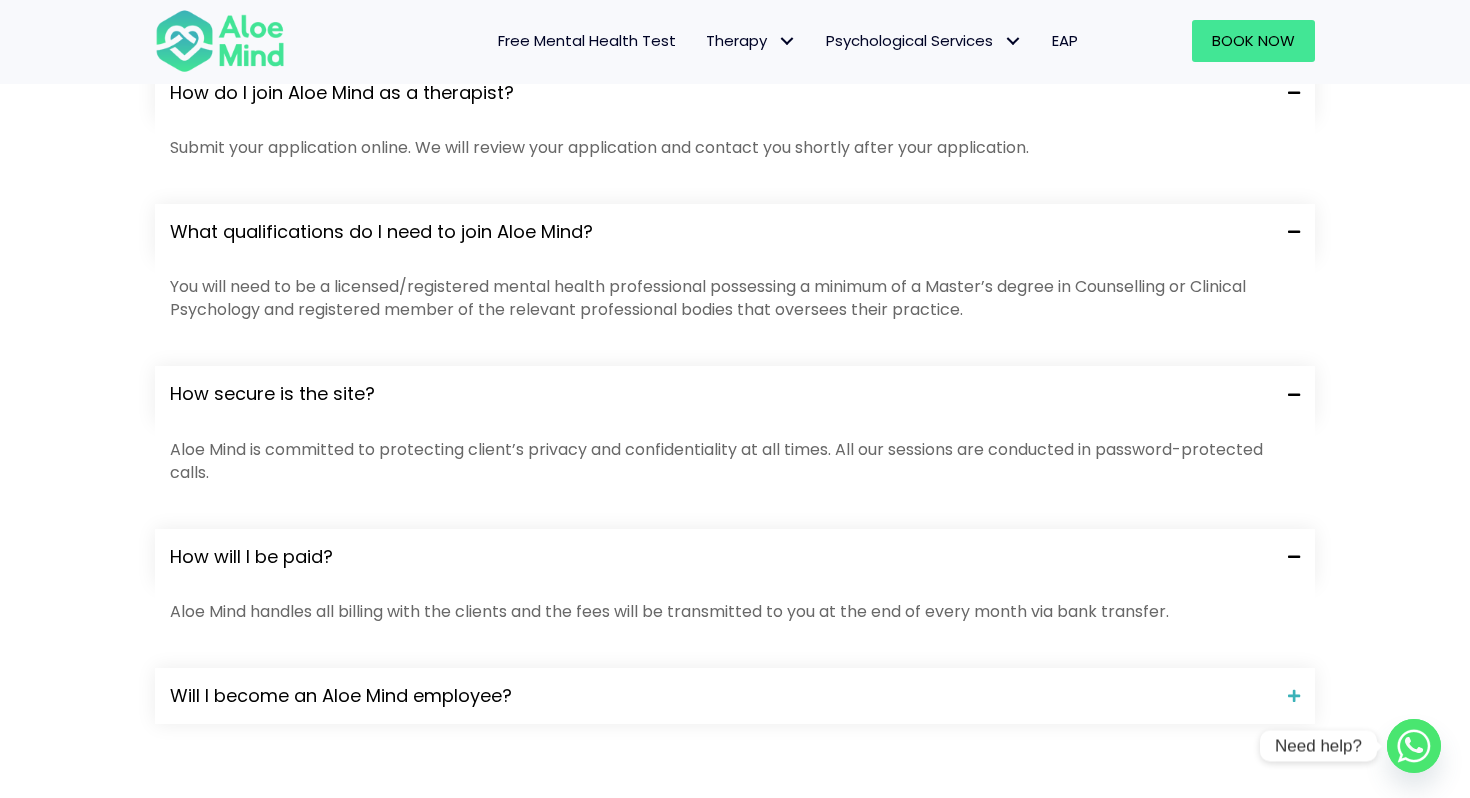 scroll, scrollTop: 1888, scrollLeft: 0, axis: vertical 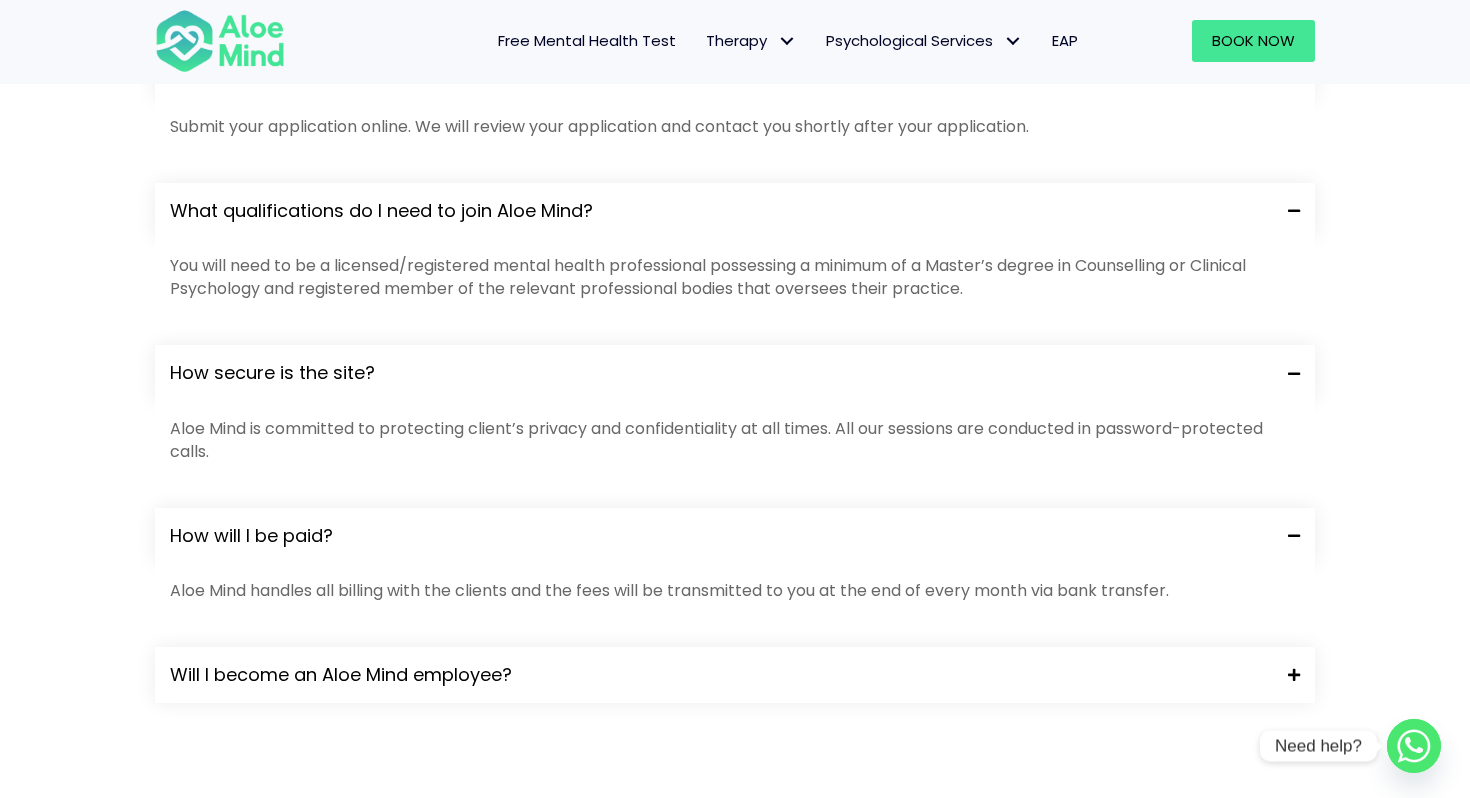 click on "Will I become an Aloe Mind employee?" at bounding box center [721, 675] 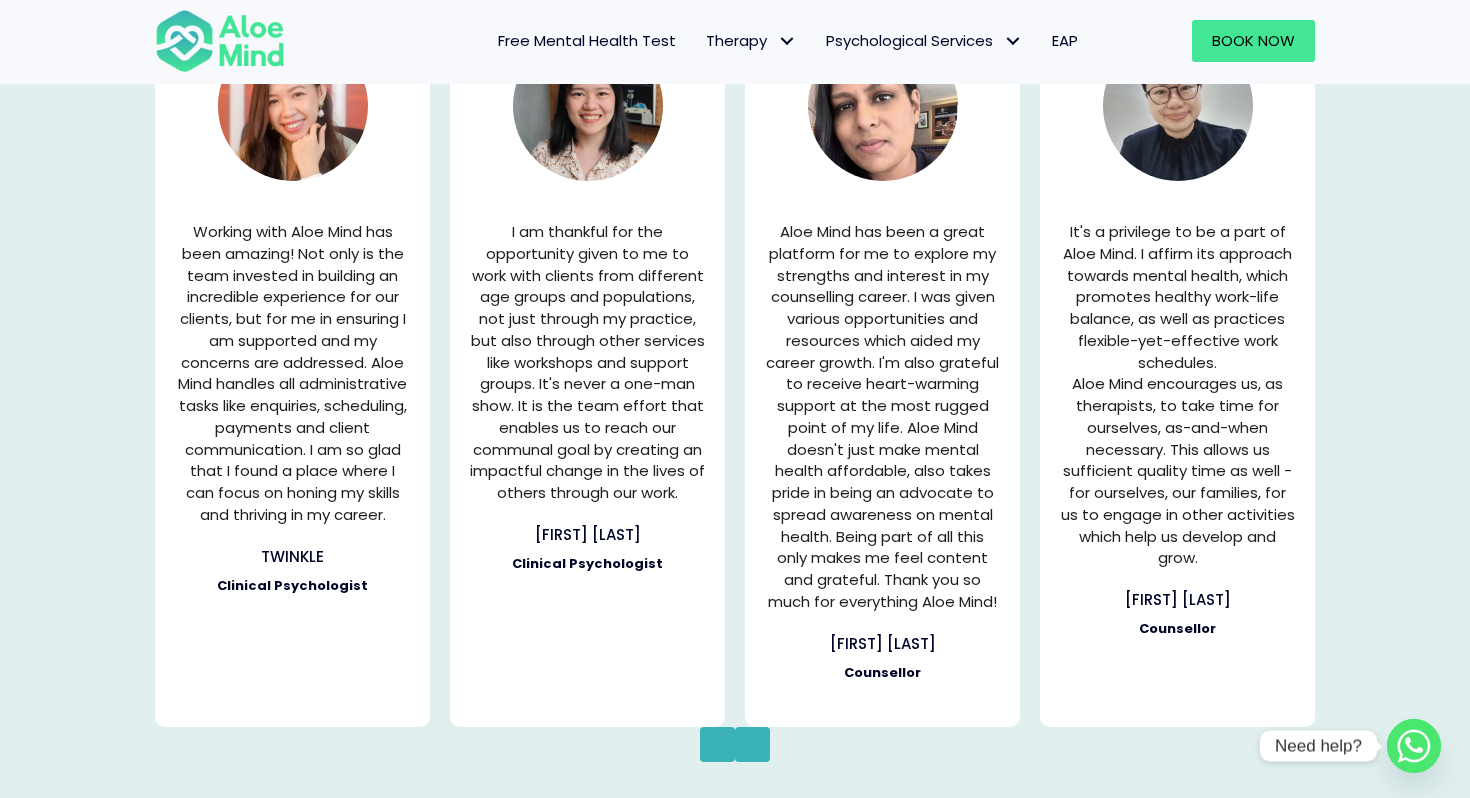 scroll, scrollTop: 2954, scrollLeft: 0, axis: vertical 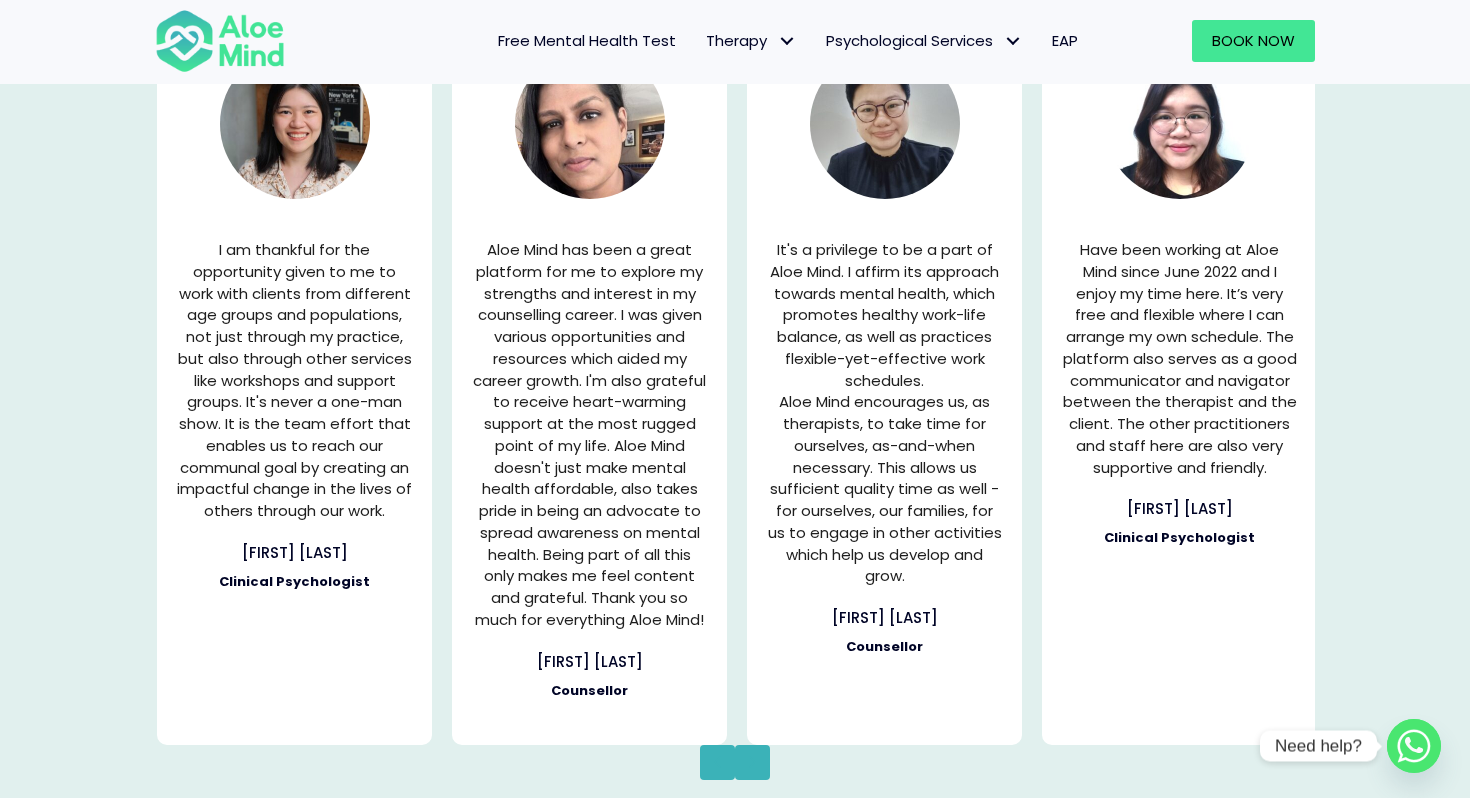 drag, startPoint x: 512, startPoint y: 242, endPoint x: 190, endPoint y: 416, distance: 366.00546 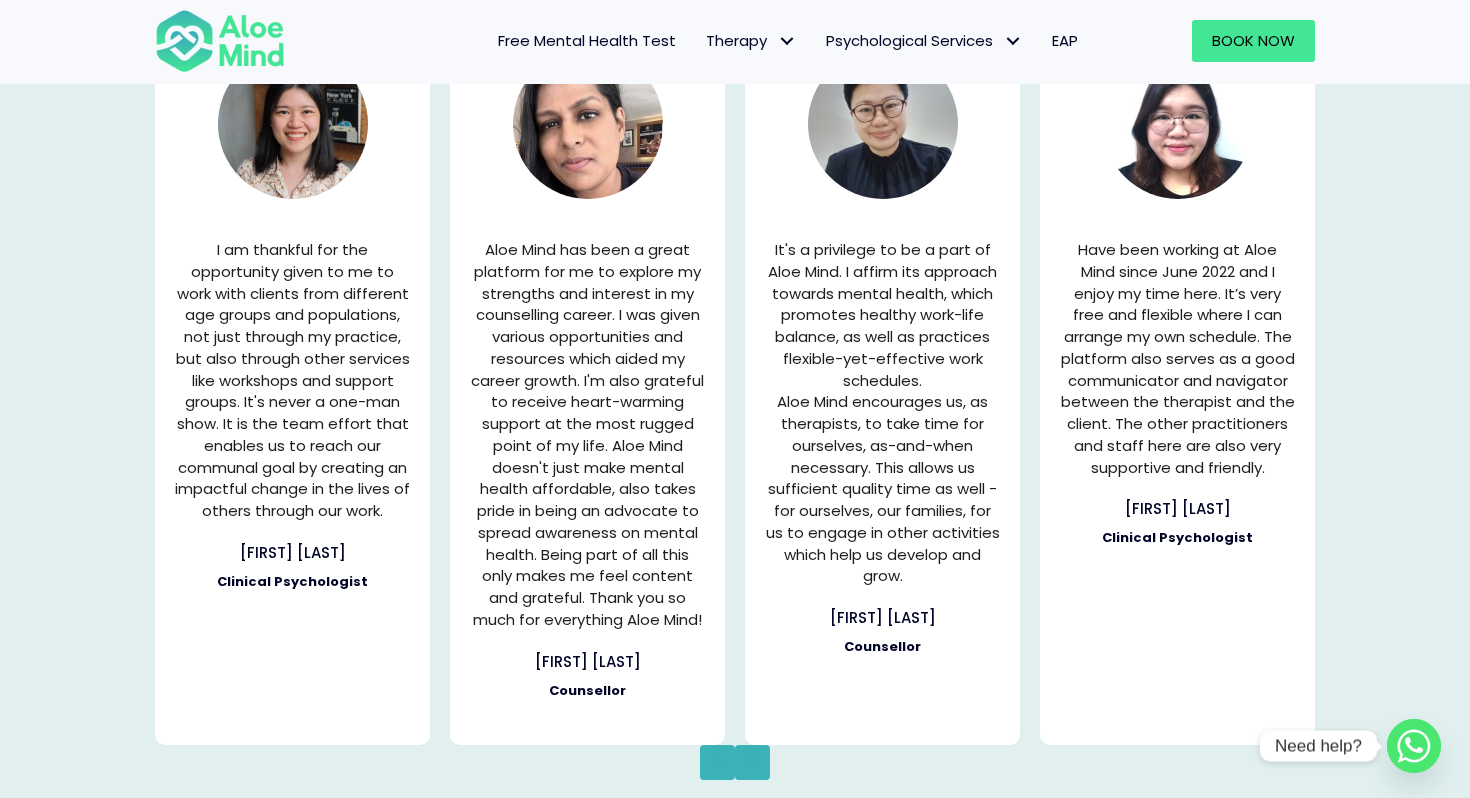 drag, startPoint x: 211, startPoint y: 244, endPoint x: 322, endPoint y: 539, distance: 315.19202 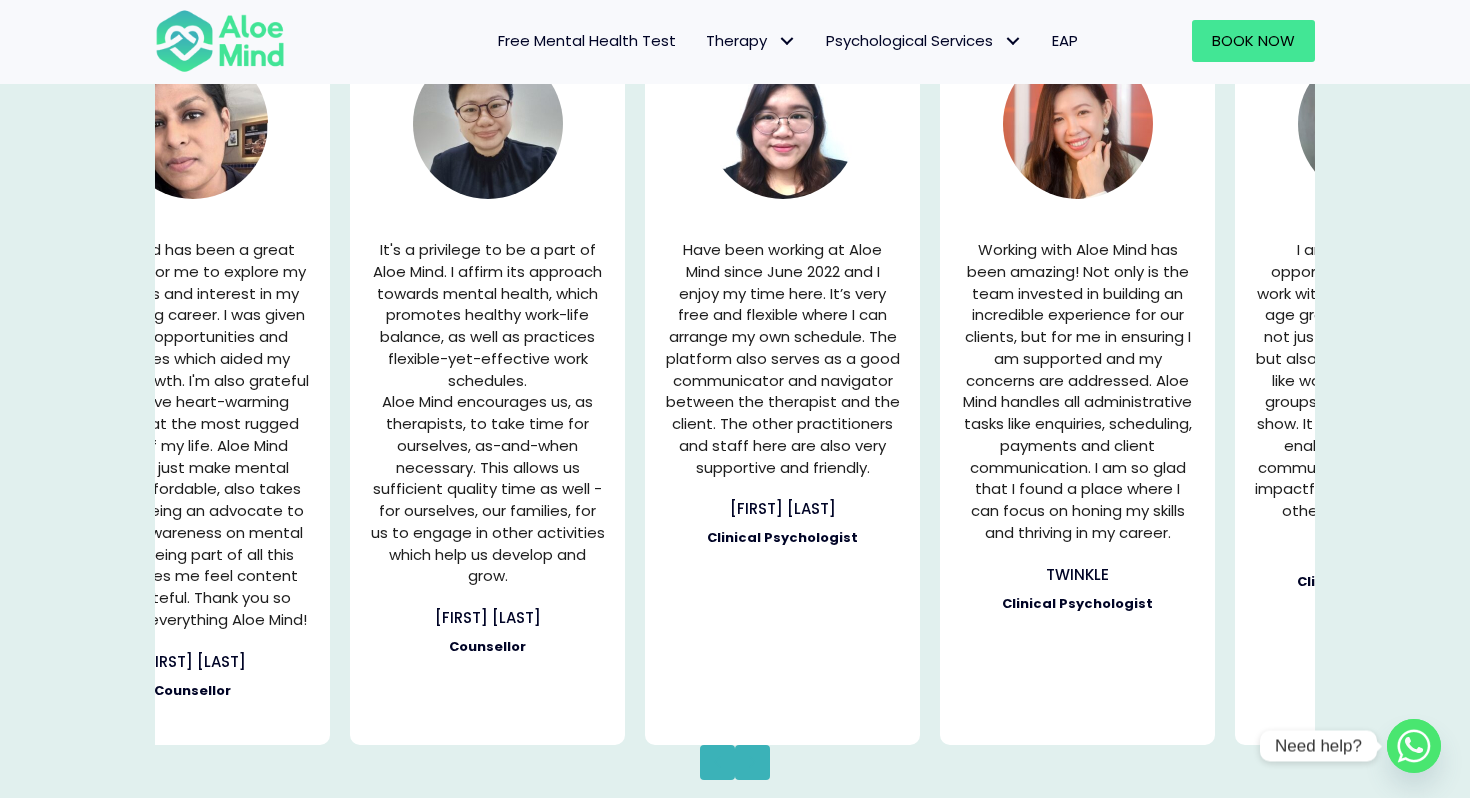 drag, startPoint x: 395, startPoint y: 505, endPoint x: 0, endPoint y: 551, distance: 397.66946 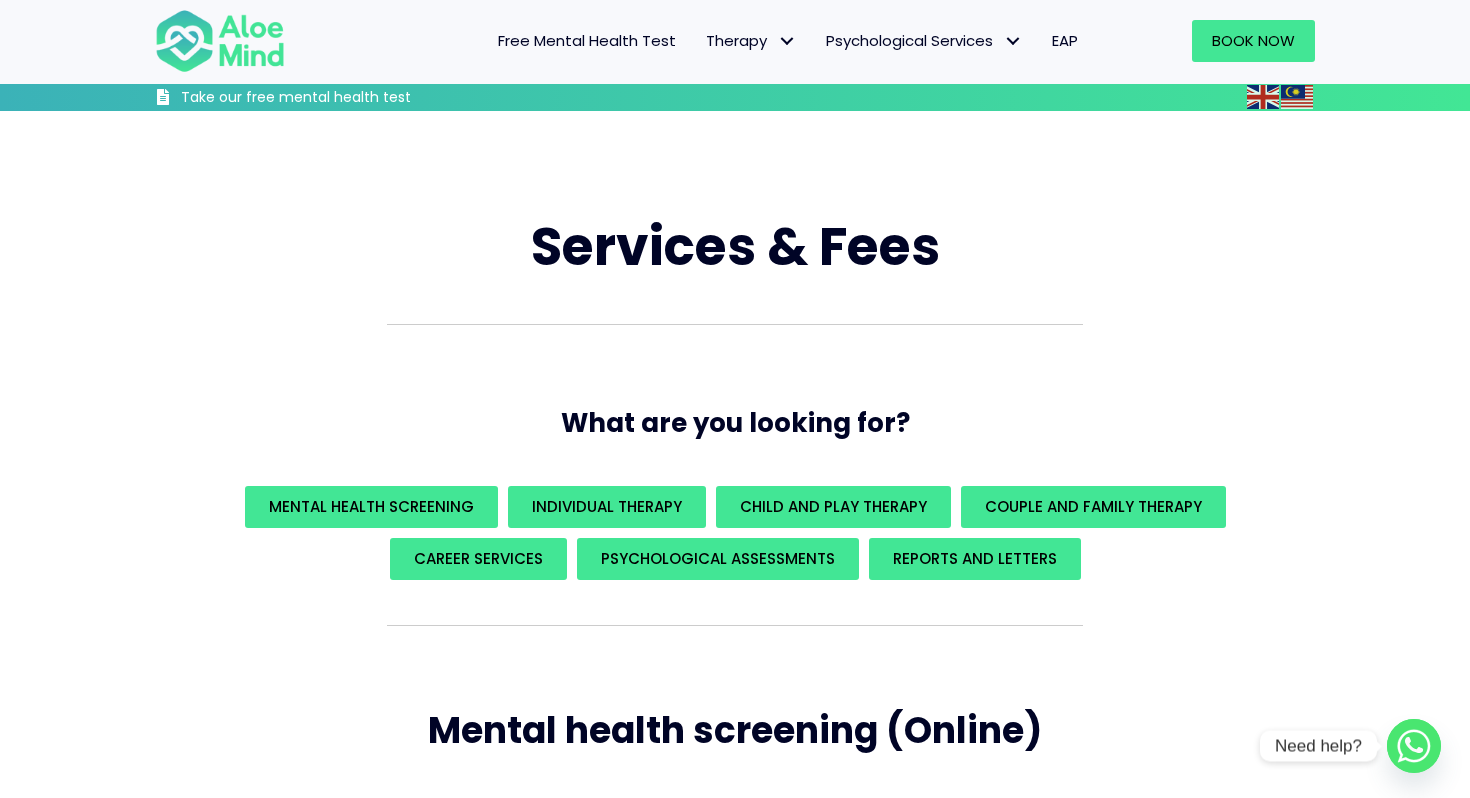 scroll, scrollTop: 5349, scrollLeft: 0, axis: vertical 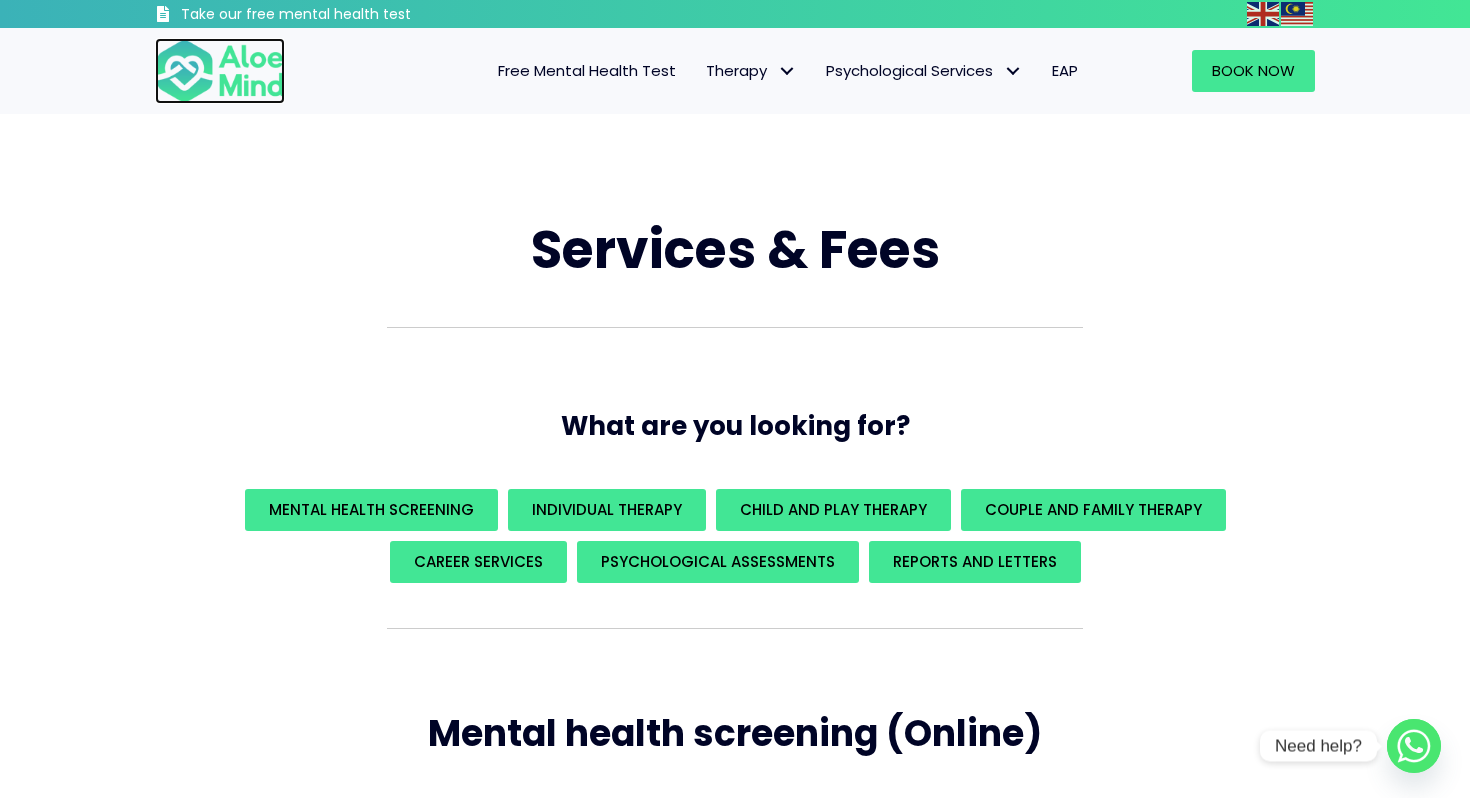 click at bounding box center [220, 71] 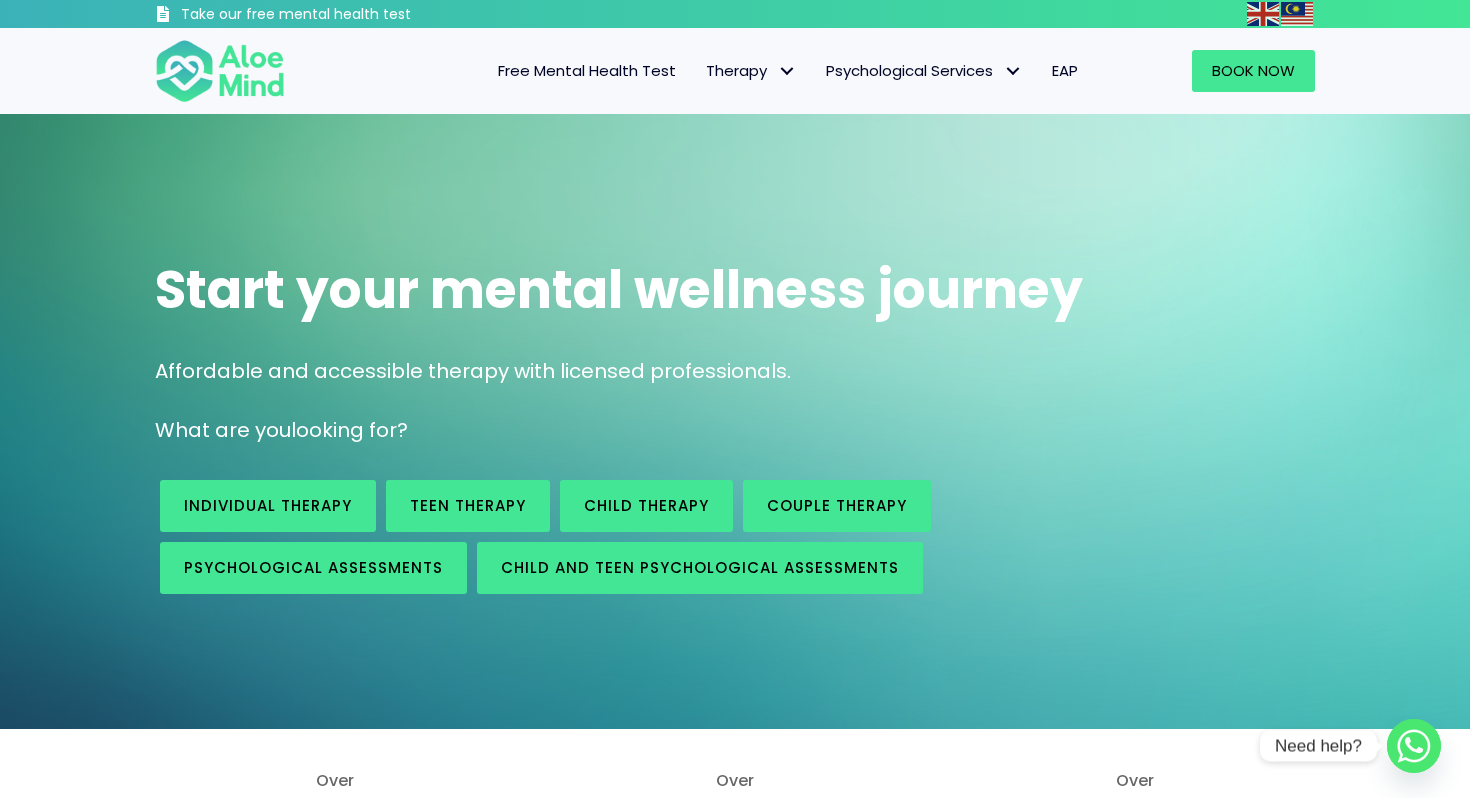 scroll, scrollTop: 0, scrollLeft: 0, axis: both 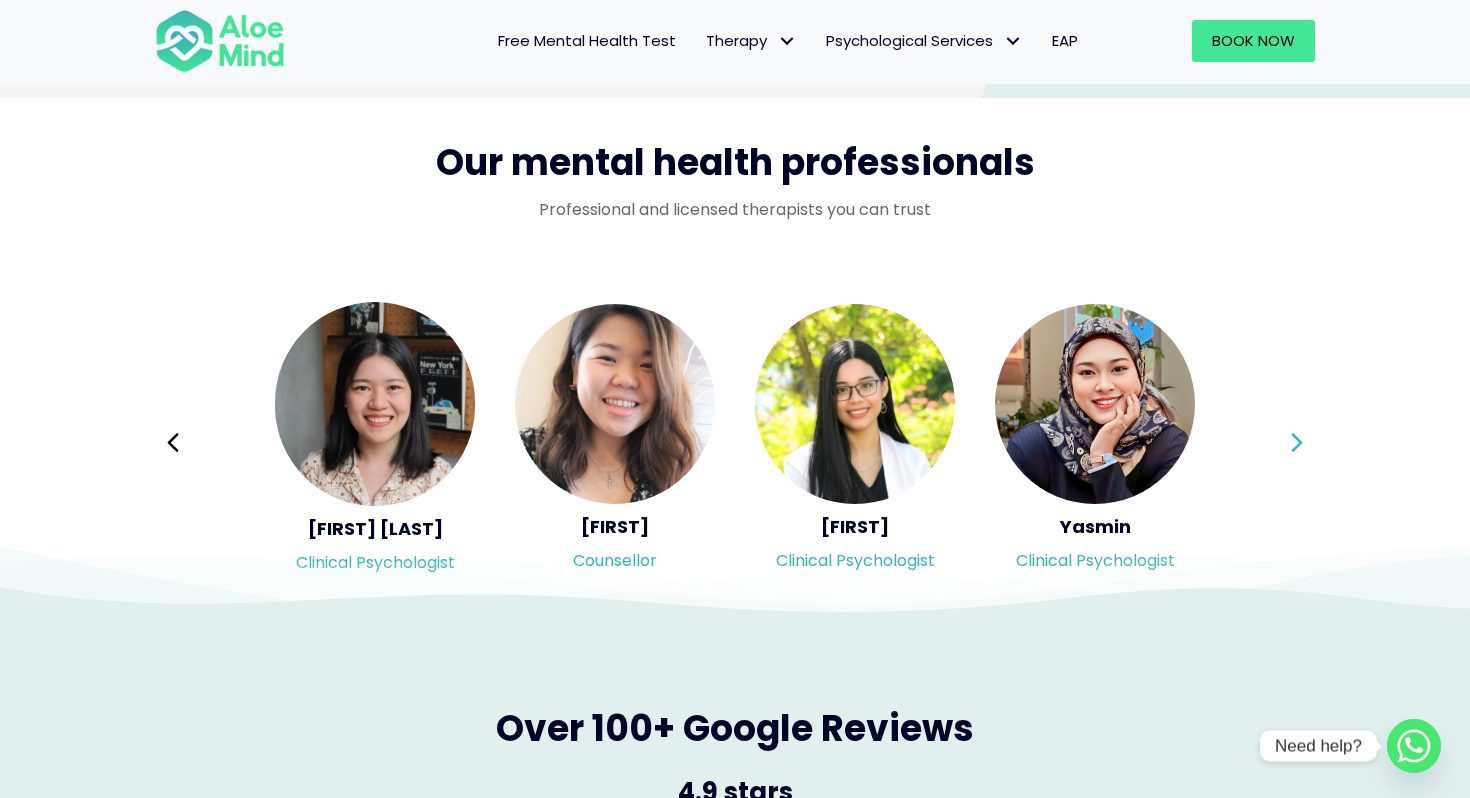 click on "Next" at bounding box center (1297, 443) 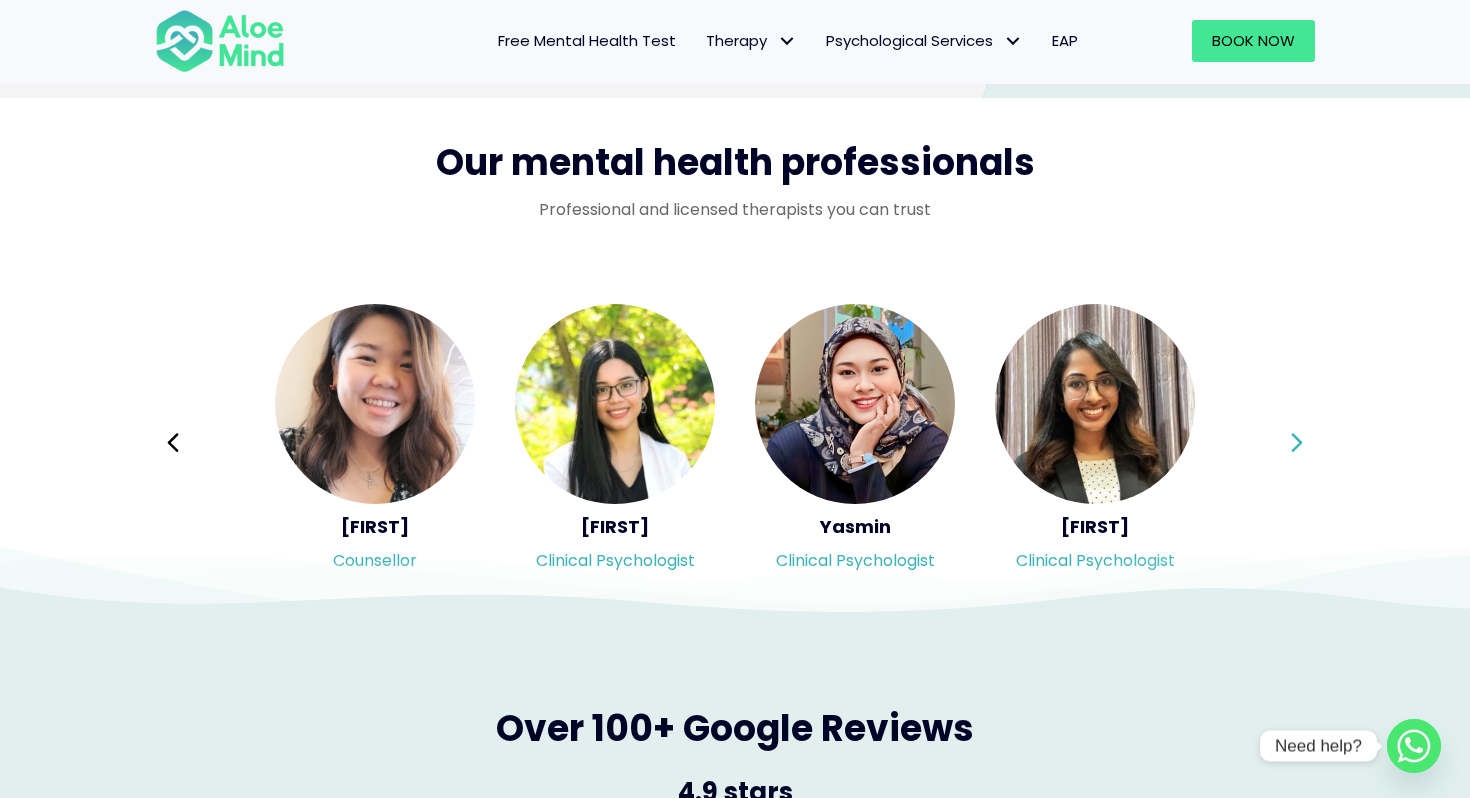 click on "Next" at bounding box center [1297, 443] 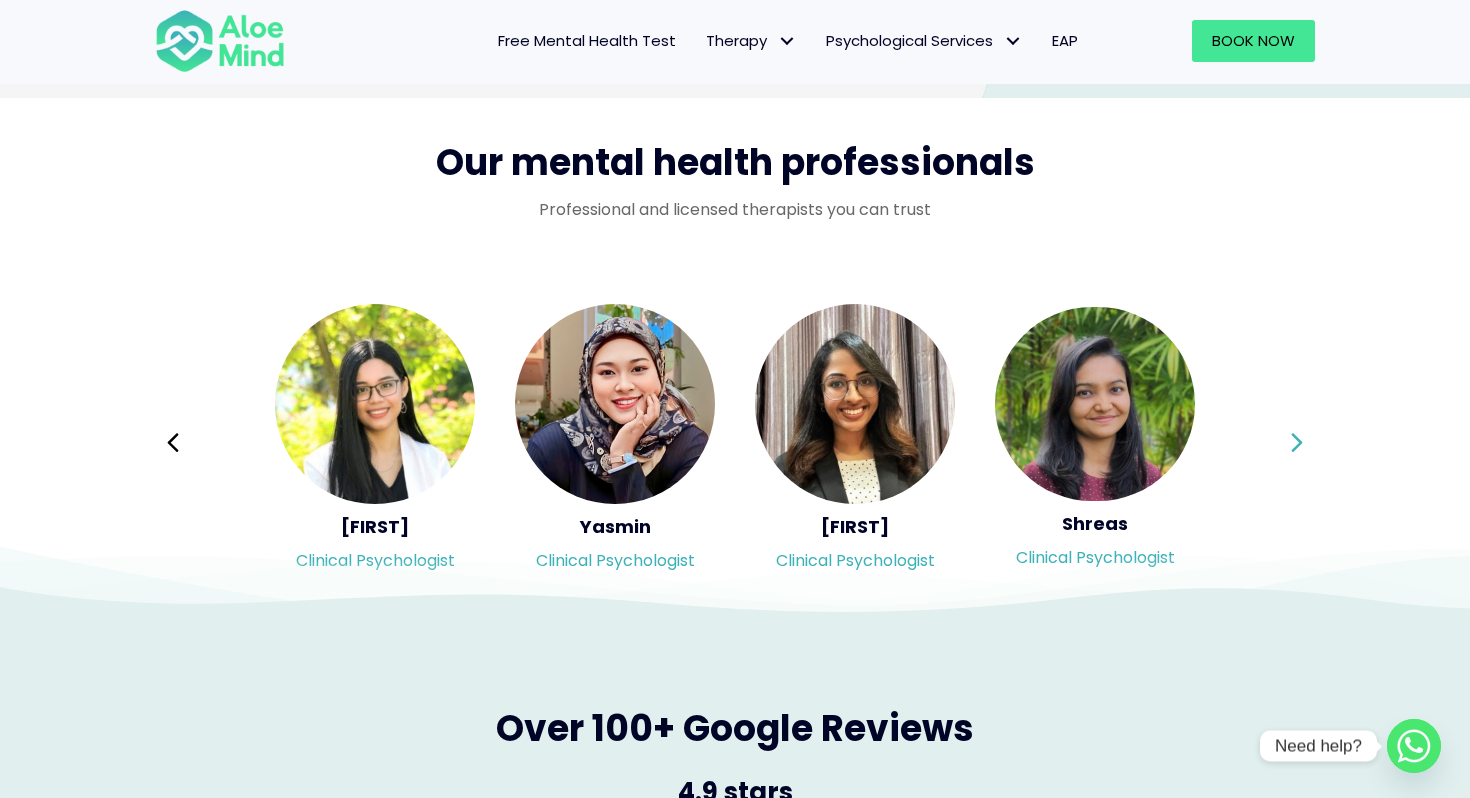 click on "Next" at bounding box center (1297, 443) 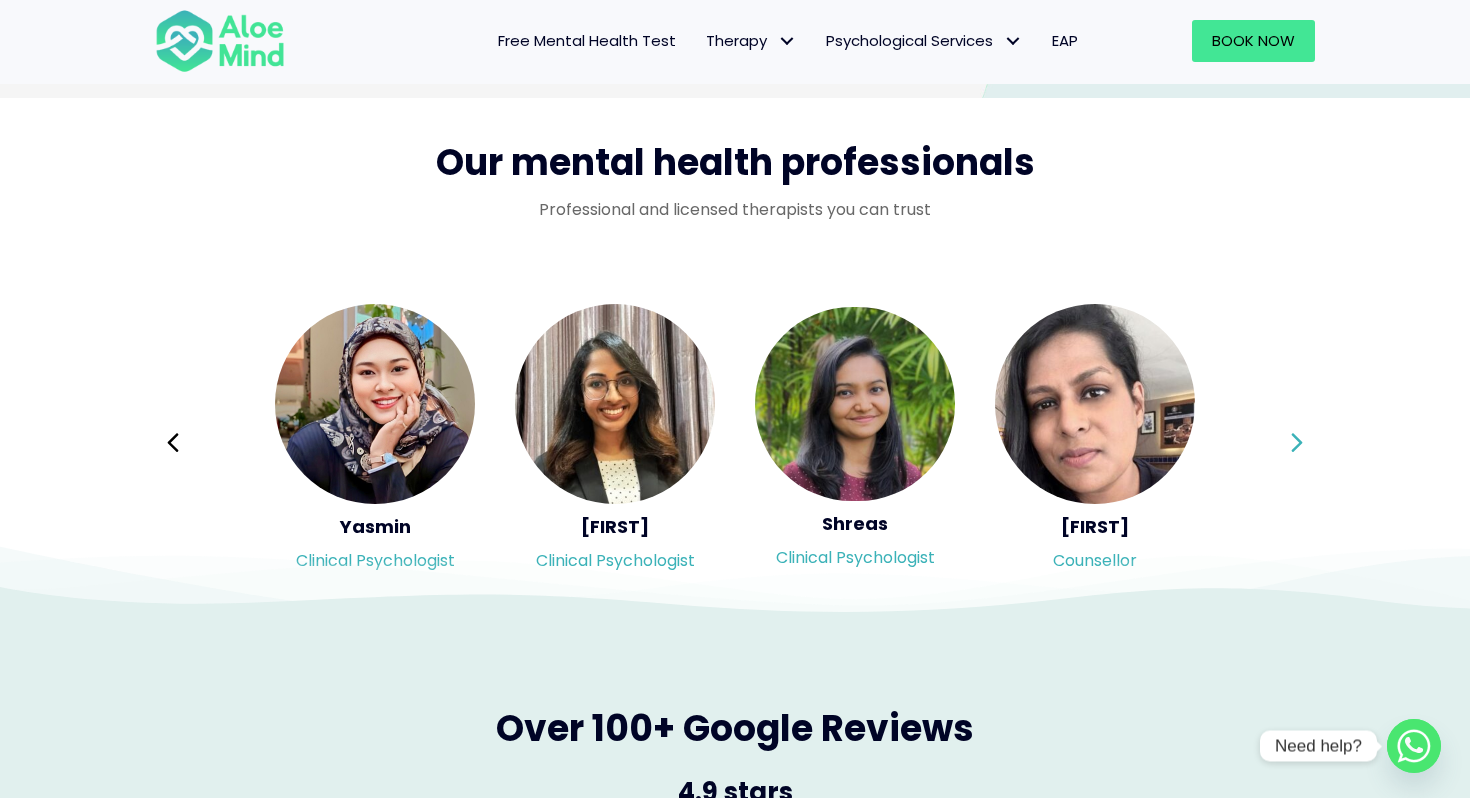 click on "Next" at bounding box center (1297, 443) 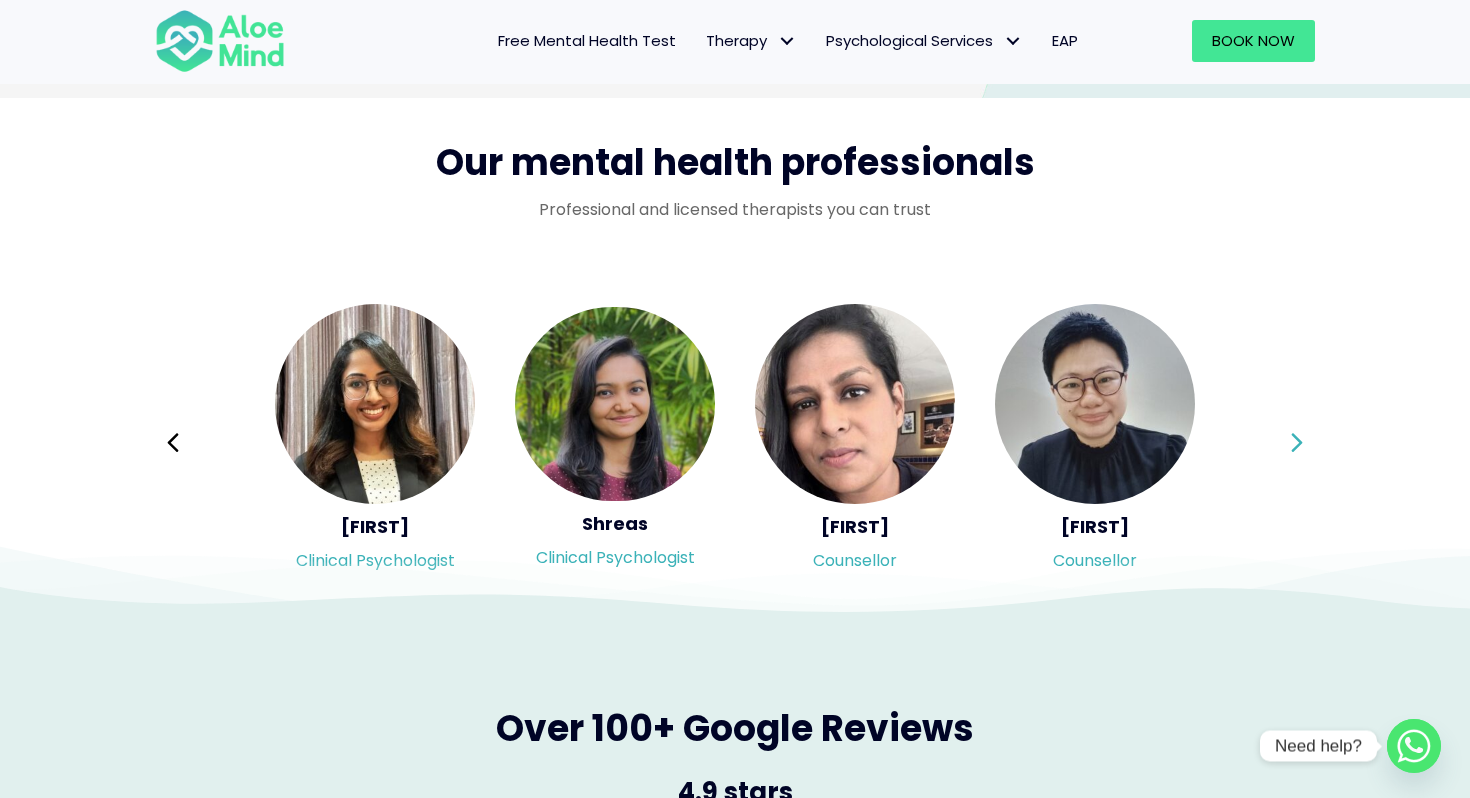 click on "Next" at bounding box center [1297, 443] 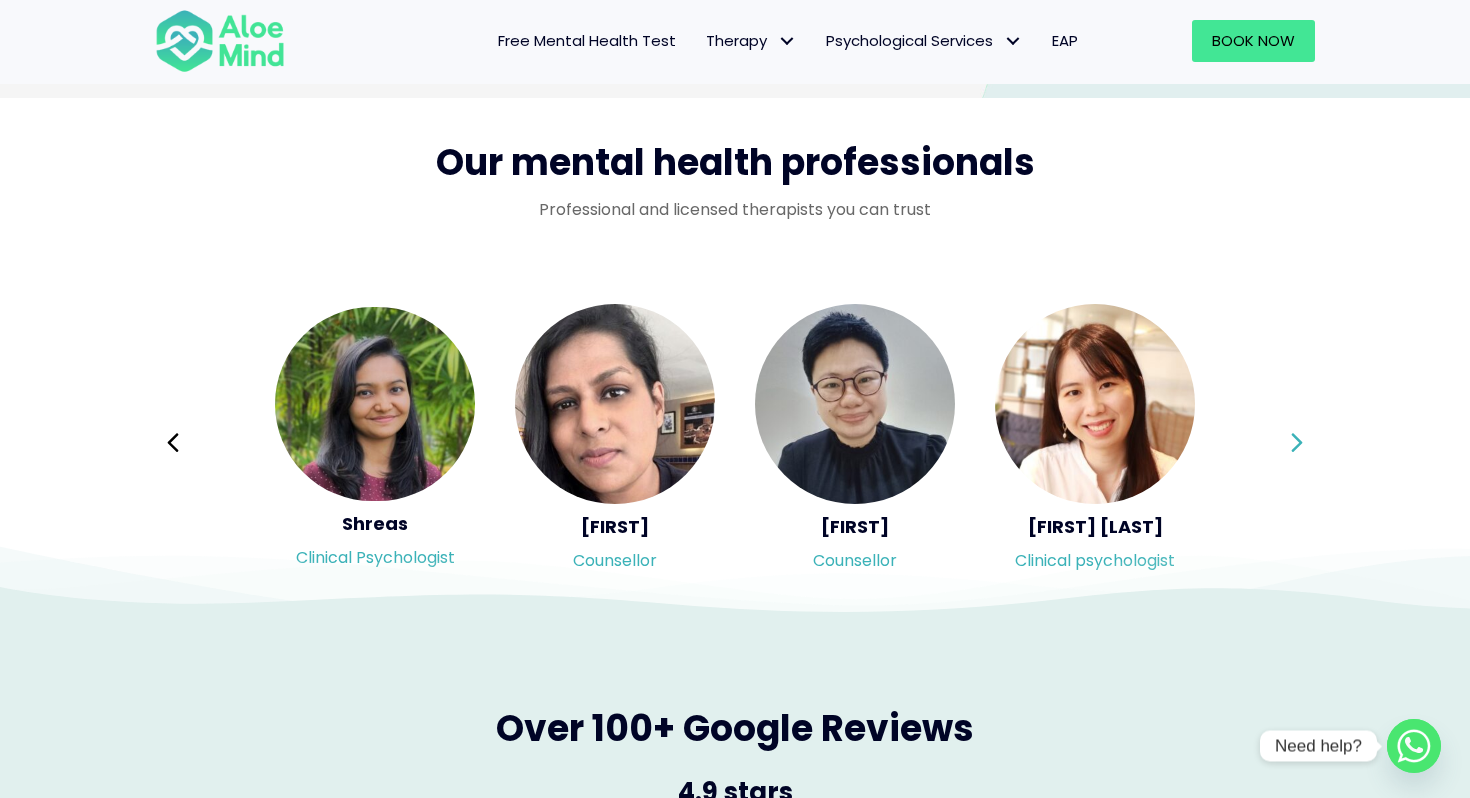 click on "Next" at bounding box center (1297, 443) 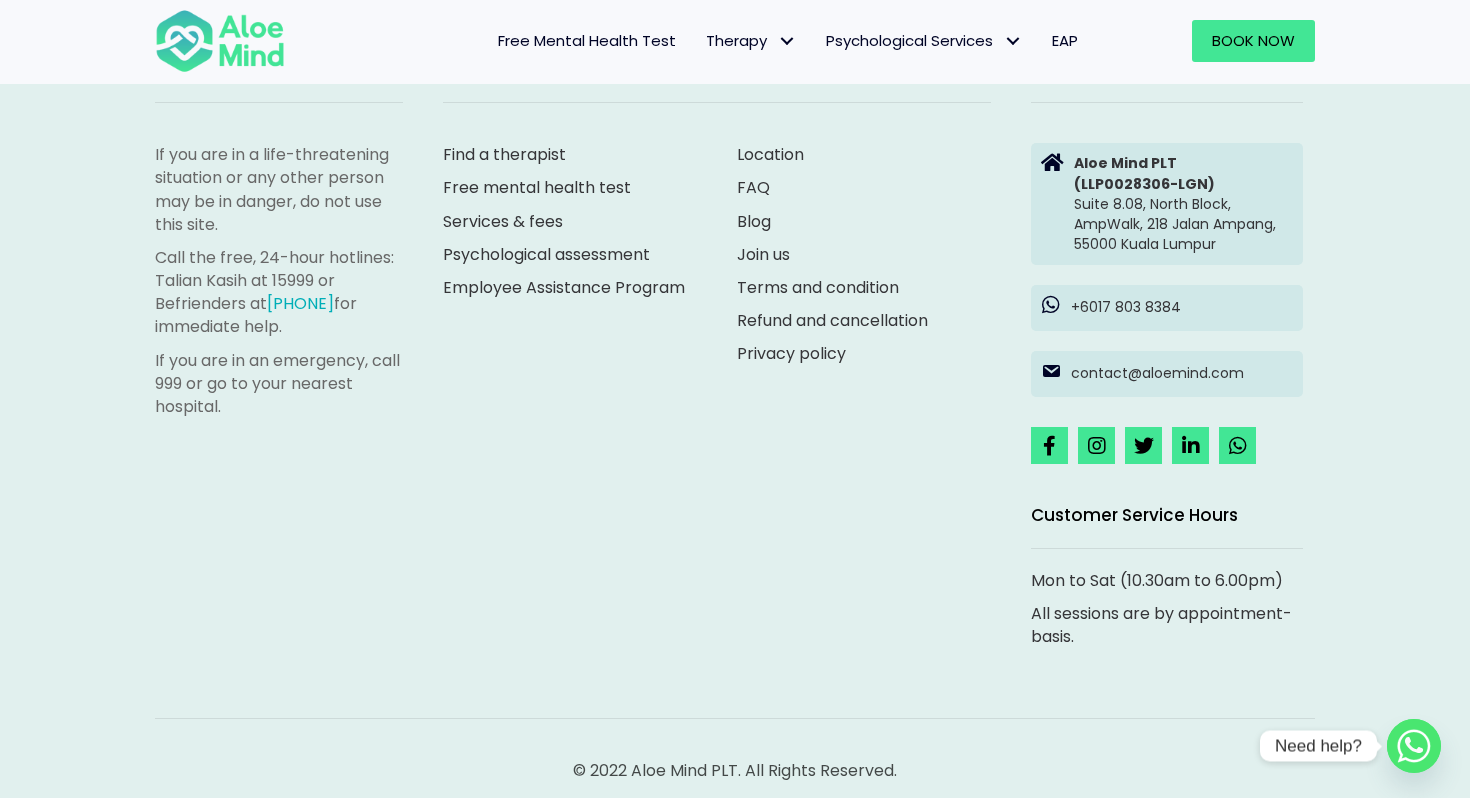 scroll, scrollTop: 5646, scrollLeft: 0, axis: vertical 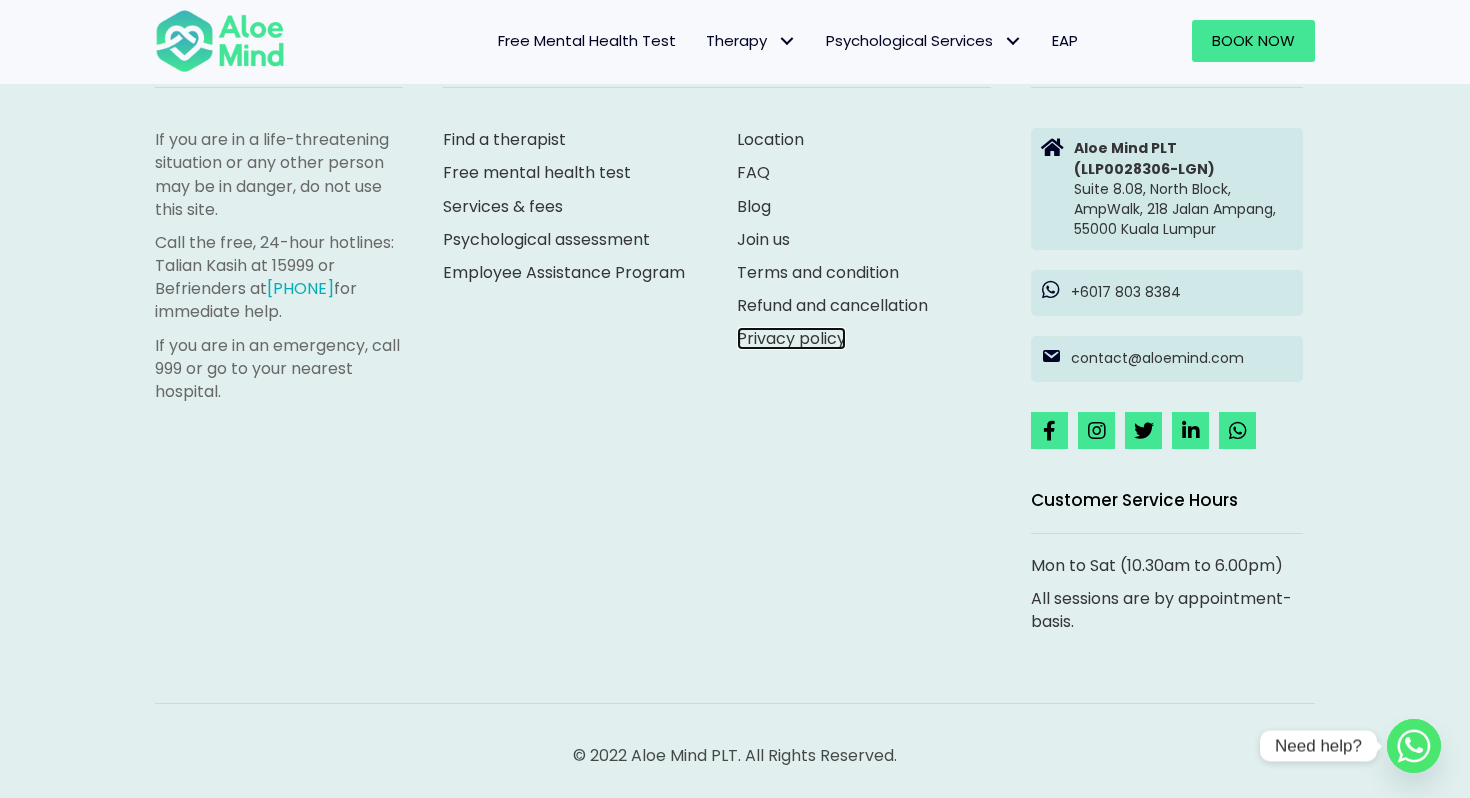 click on "Privacy policy" at bounding box center (791, 338) 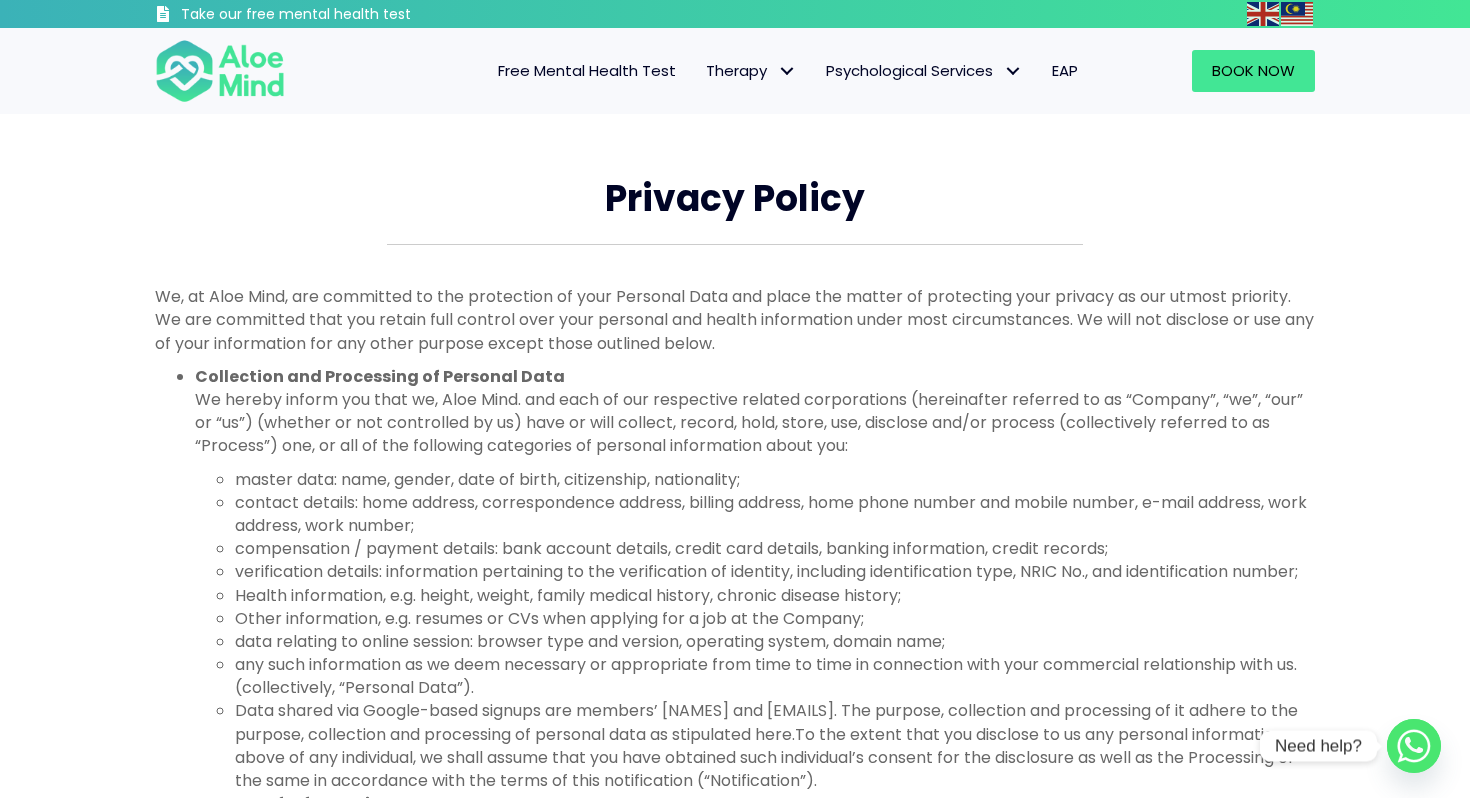 scroll, scrollTop: 0, scrollLeft: 0, axis: both 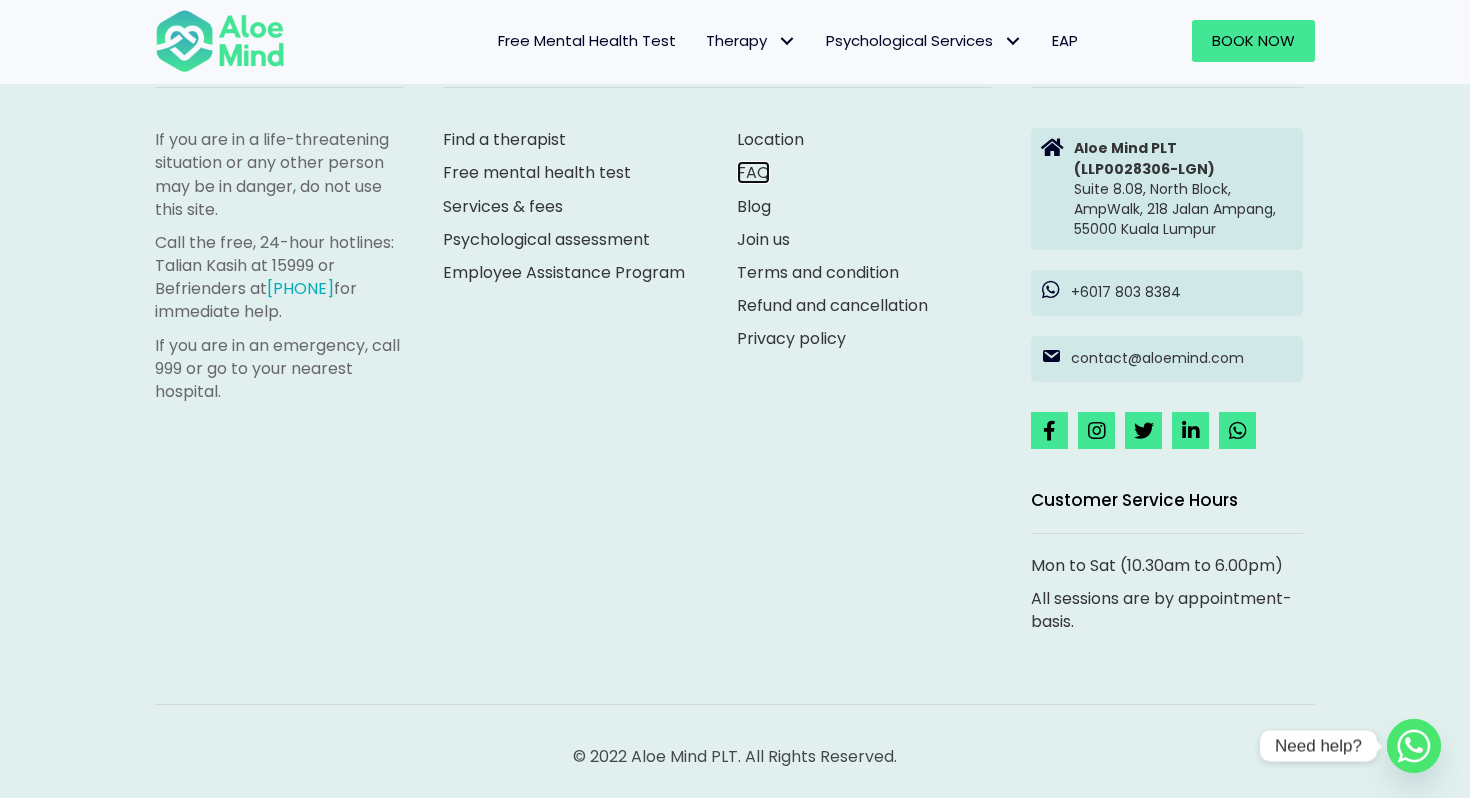 click on "FAQ" at bounding box center (753, 172) 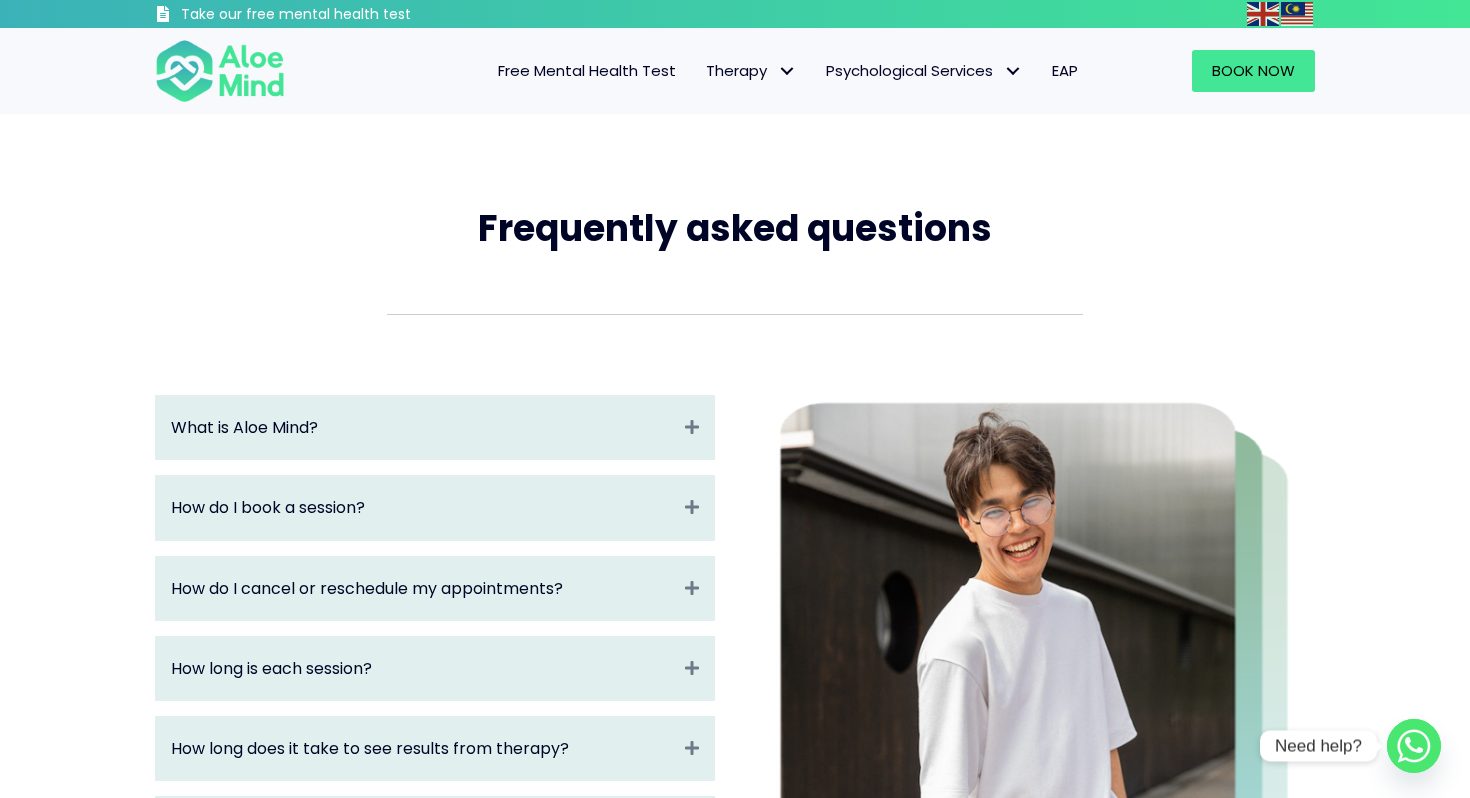 scroll, scrollTop: 0, scrollLeft: 0, axis: both 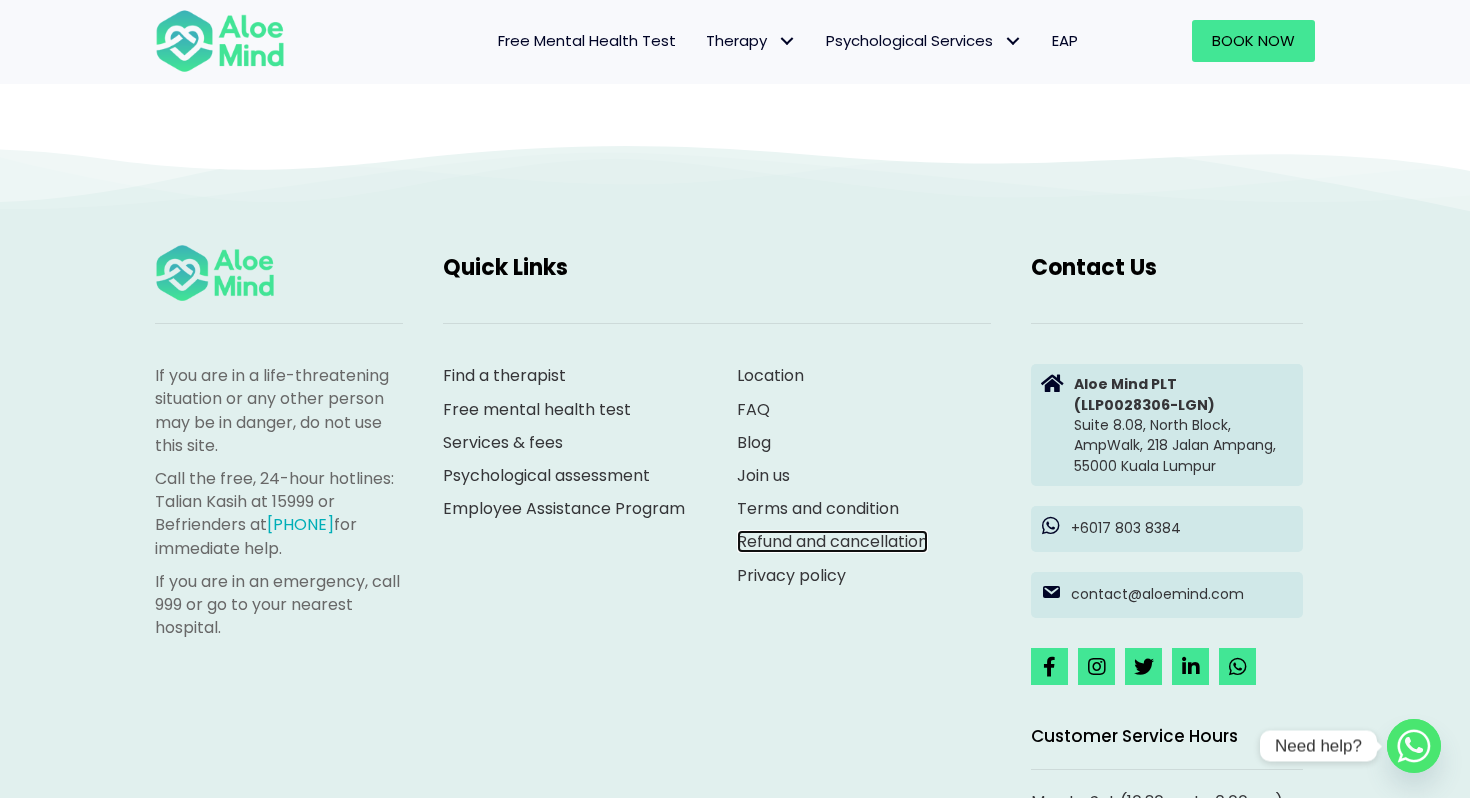 click on "Refund and cancellation" at bounding box center (832, 541) 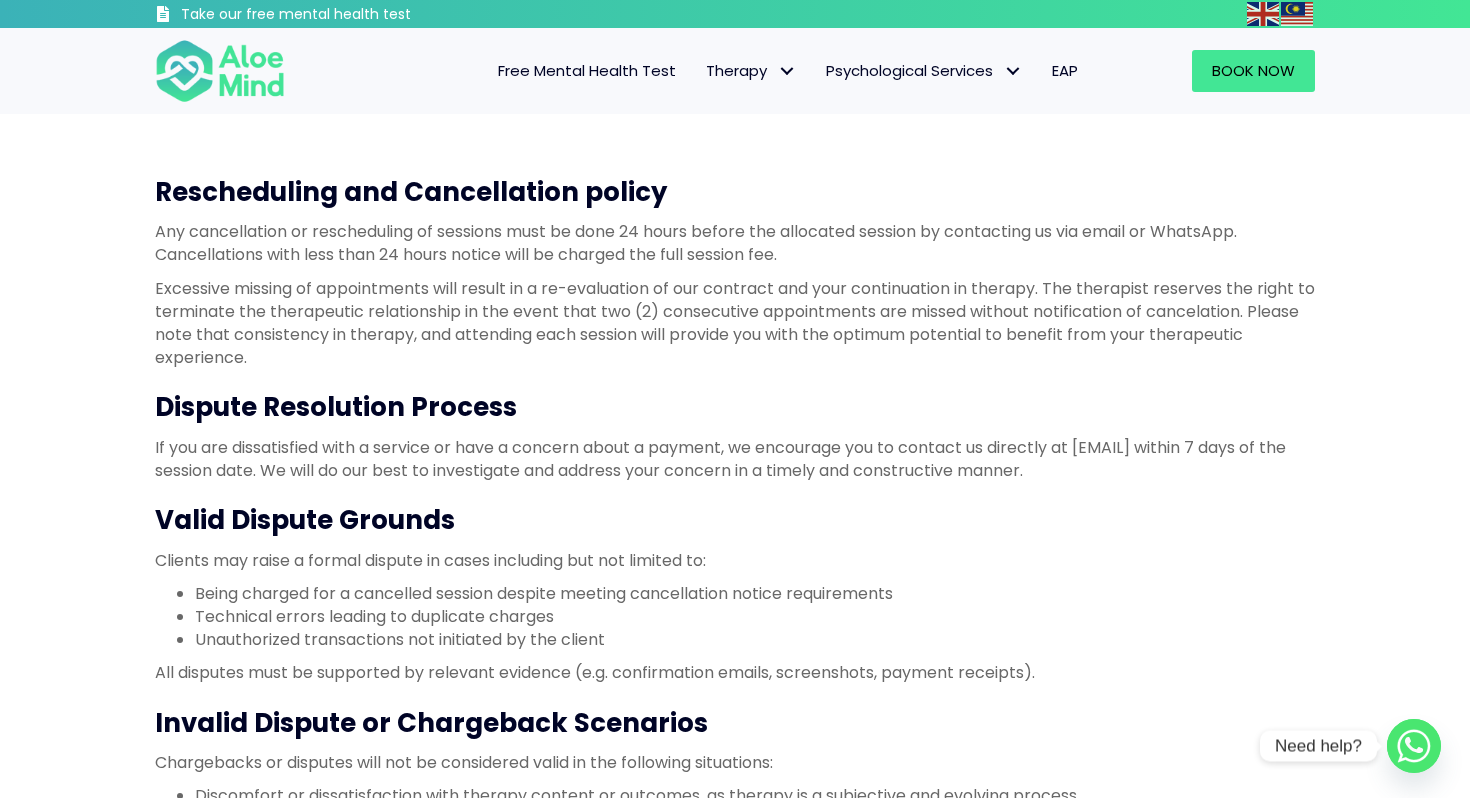scroll, scrollTop: 0, scrollLeft: 0, axis: both 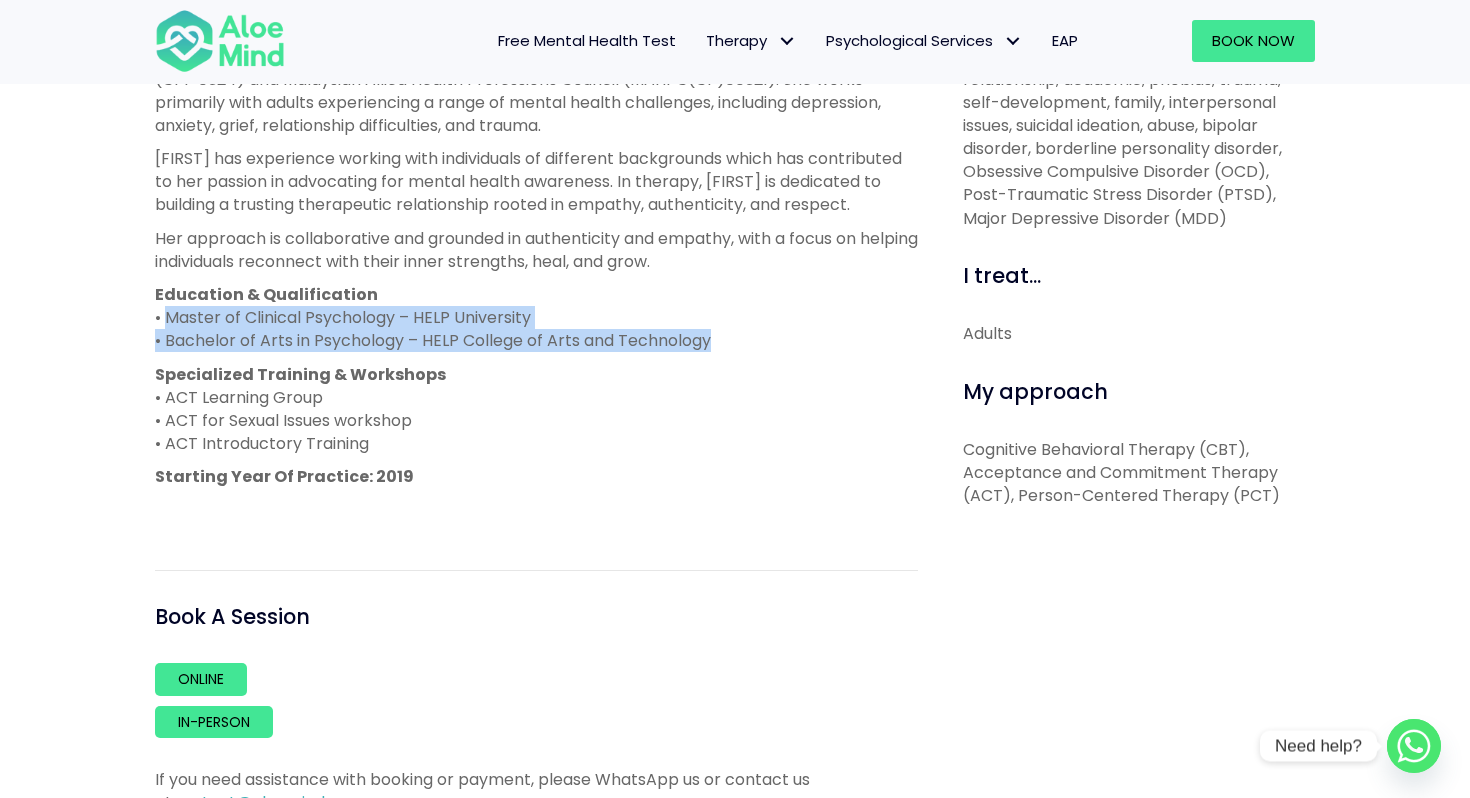 drag, startPoint x: 168, startPoint y: 335, endPoint x: 202, endPoint y: 376, distance: 53.263496 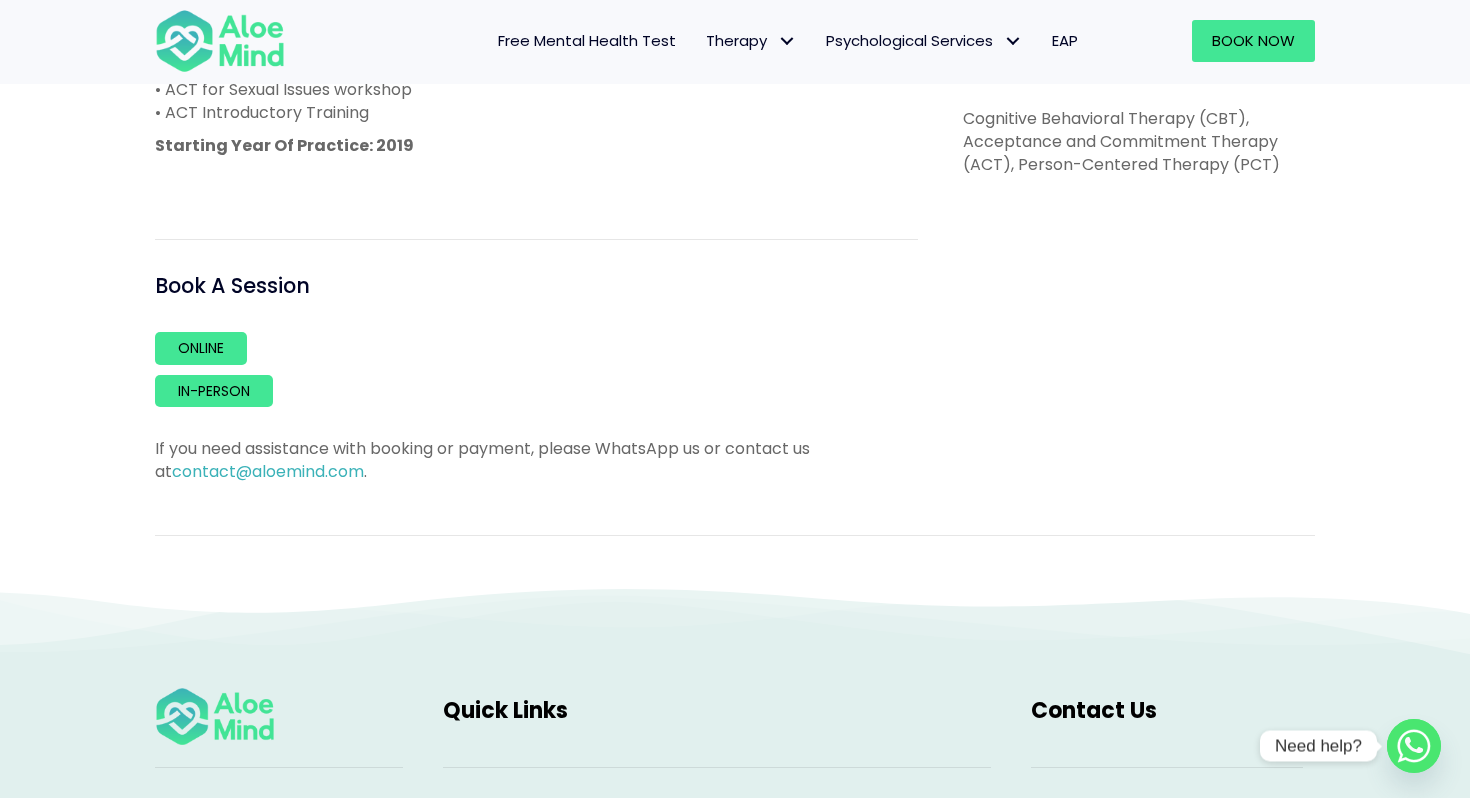scroll, scrollTop: 1713, scrollLeft: 0, axis: vertical 